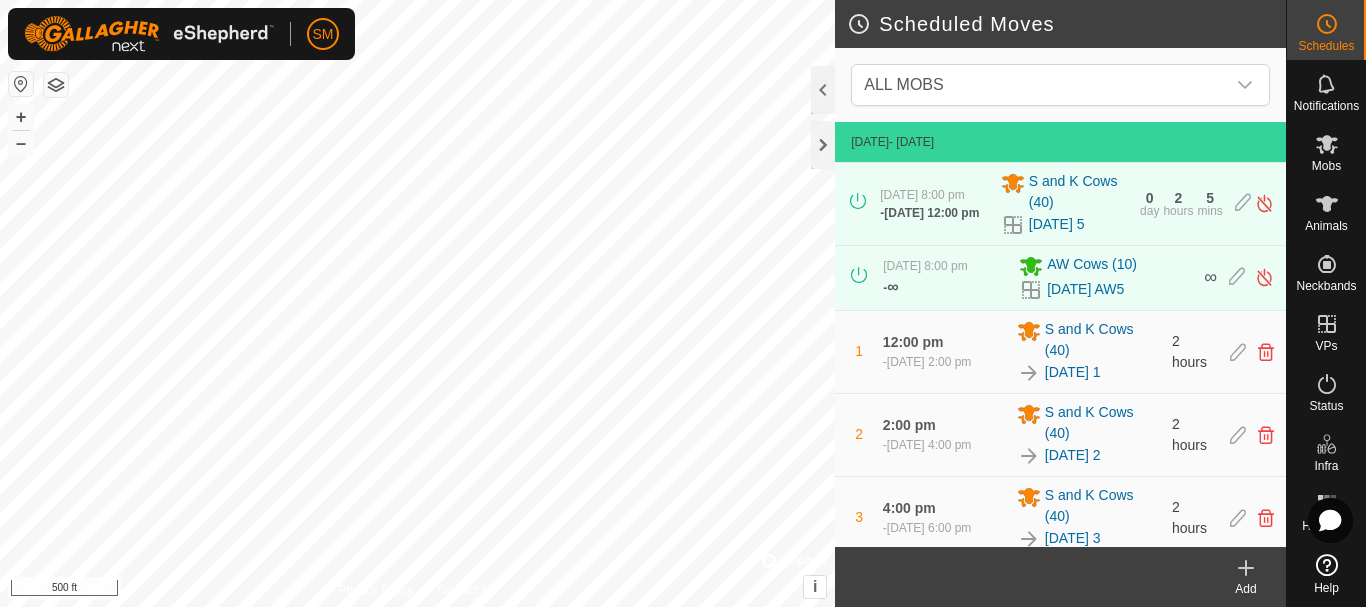 scroll, scrollTop: 0, scrollLeft: 0, axis: both 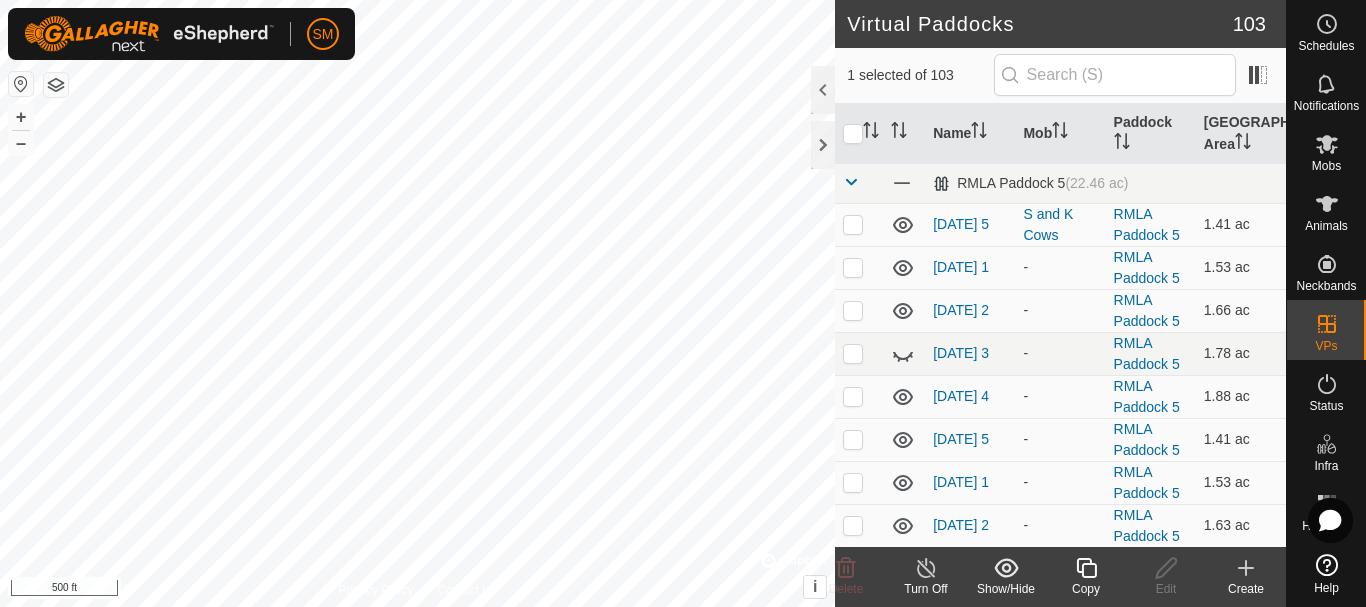 click 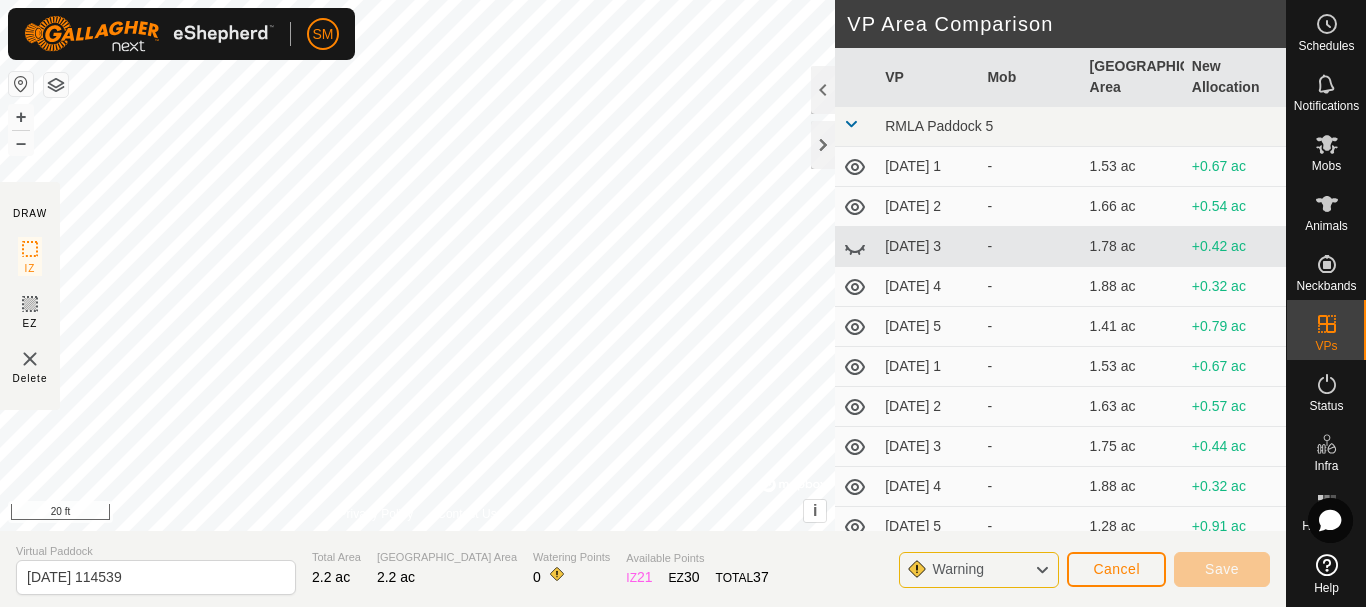 click on "SM Schedules Notifications Mobs Animals Neckbands VPs Status Infra Heatmap Help DRAW IZ EZ Delete Privacy Policy Contact Us + – ⇧ i ©  Mapbox , ©  OpenStreetMap ,  Improve this map 20 ft VP Area Comparison     VP   Mob   Grazing Area   New Allocation  RMLA Paddock 5  [DATE] 1  -  1.53 ac  +0.67 ac  [DATE] 2  -  1.66 ac  +0.54 ac  [DATE] 3  -  1.78 ac  +0.42 ac  [DATE] 4  -  1.88 ac  +0.32 ac  [DATE] 5  -  1.41 ac  +0.79 ac  [DATE] 1  -  1.53 ac  +0.67 ac  [DATE] 2  -  1.63 ac  +0.57 ac  [DATE] 3  -  1.75 ac  +0.44 ac  [DATE] 4  -  1.88 ac  +0.32 ac  [DATE] 5  -  1.28 ac  +0.91 ac  [DATE]  -  1.73 ac  +0.47 ac  [DATE] 1  -  1.41 ac  +0.79 ac  [DATE] 2  -  1.51 ac  +0.69 ac  [DATE] 3  -  1.63 ac  +0.57 ac  [DATE] 4  -  1.73 ac  +0.47 ac  [DATE] 5  -  1.26 ac  +0.94 ac  [DATE] 1  -  1.36 ac  +0.84 ac  [DATE] 2  -  1.48 ac  +0.72 ac  [DATE] 3  -  1.58 ac  +0.62 ac  [DATE] 4  -  1.71 ac  +0.49 ac  [DATE] 5  - - - -" at bounding box center (683, 303) 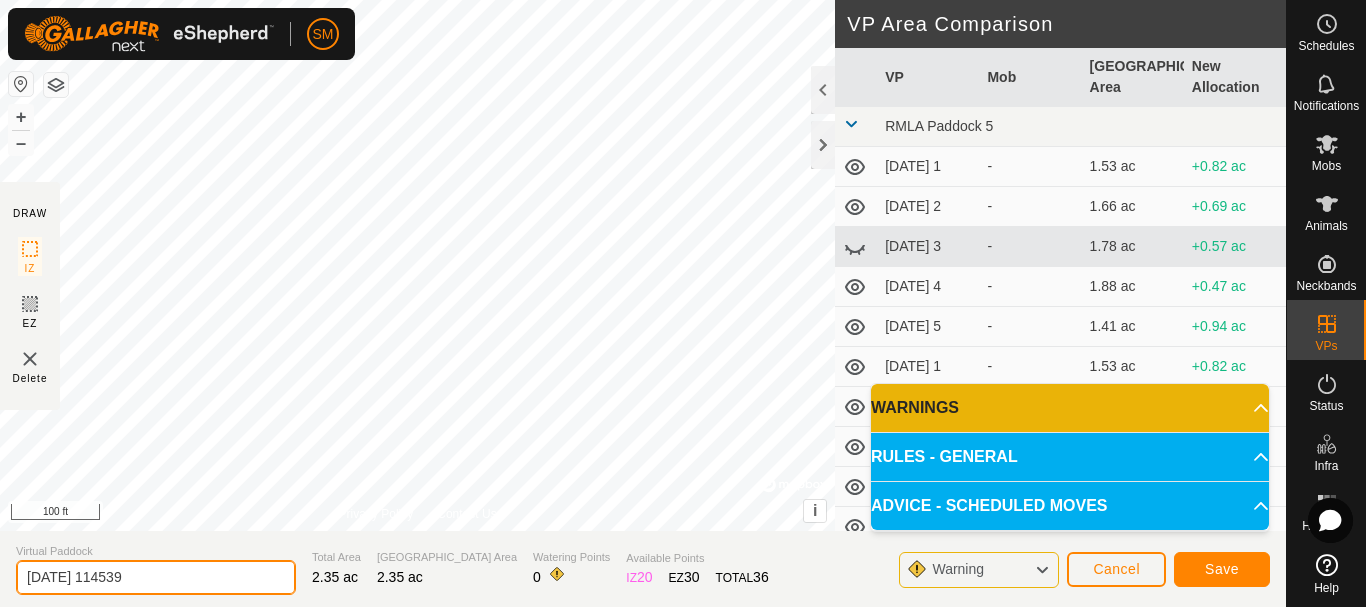 drag, startPoint x: 106, startPoint y: 576, endPoint x: 168, endPoint y: 574, distance: 62.03225 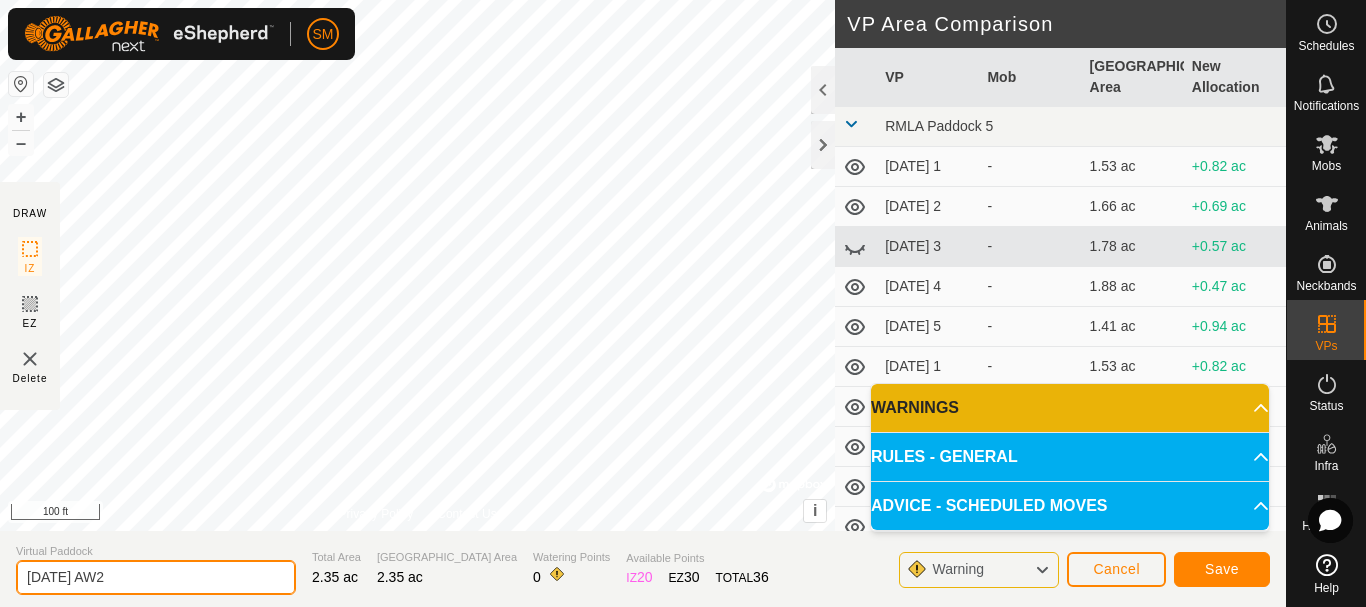 type on "[DATE] AW2" 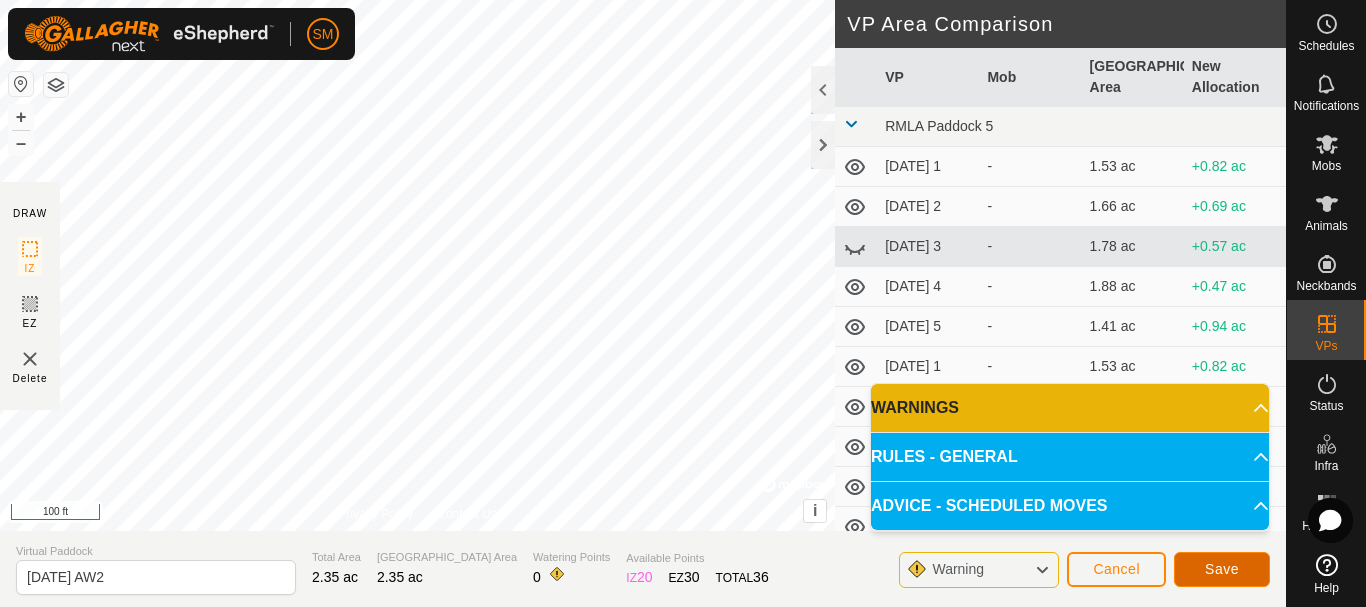 click on "Save" 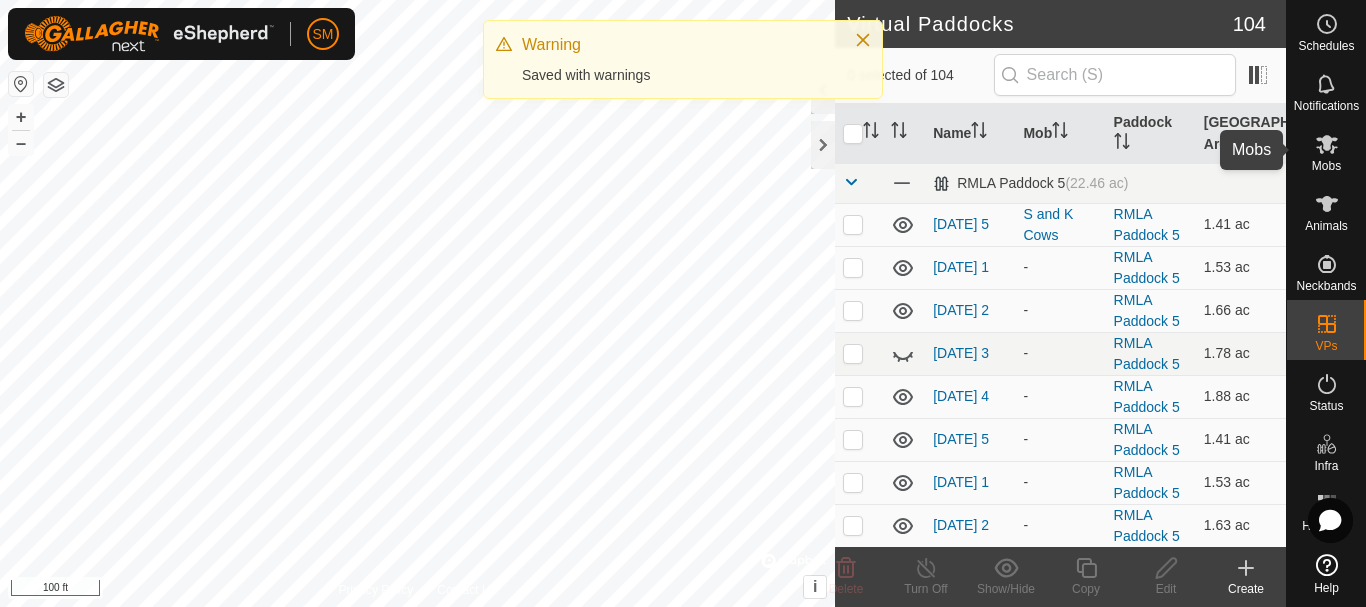 click at bounding box center (1327, 144) 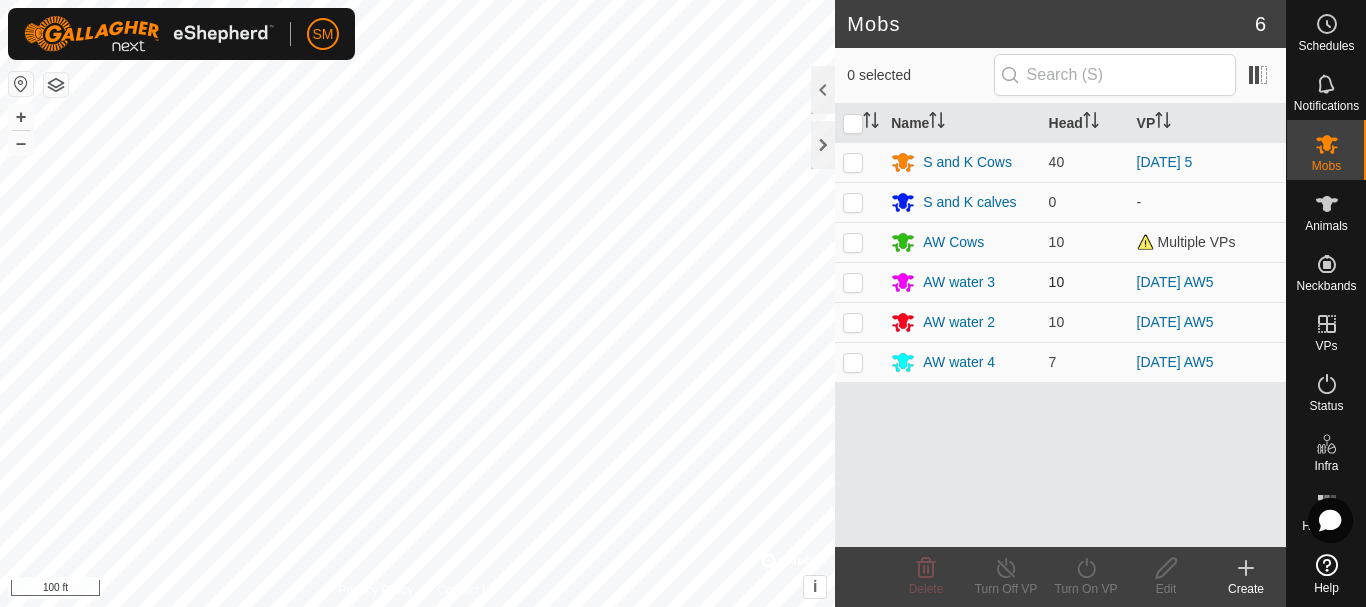 click at bounding box center [853, 282] 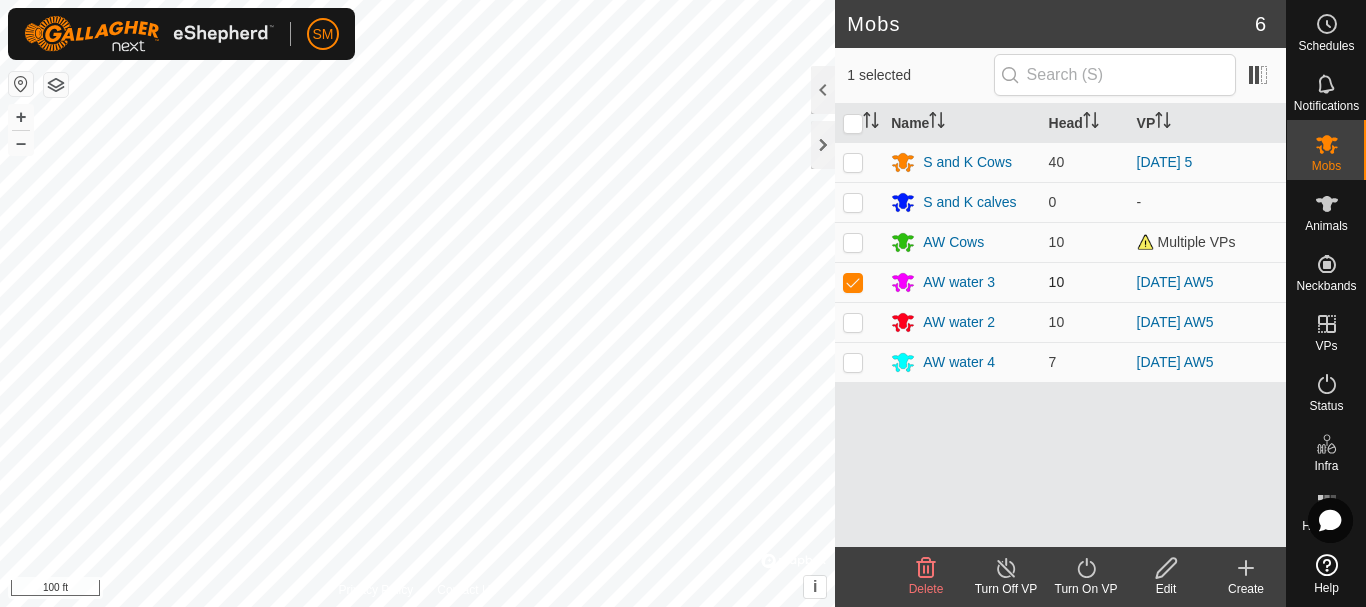 click at bounding box center [853, 282] 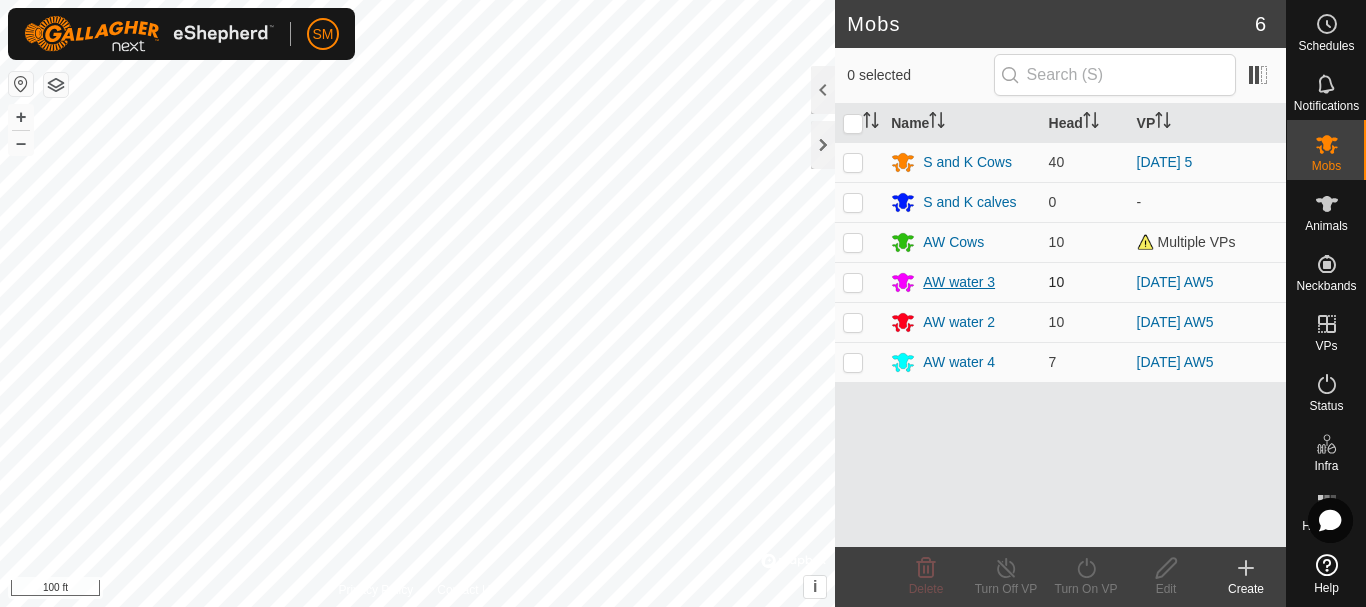 click on "AW water 3" at bounding box center (959, 282) 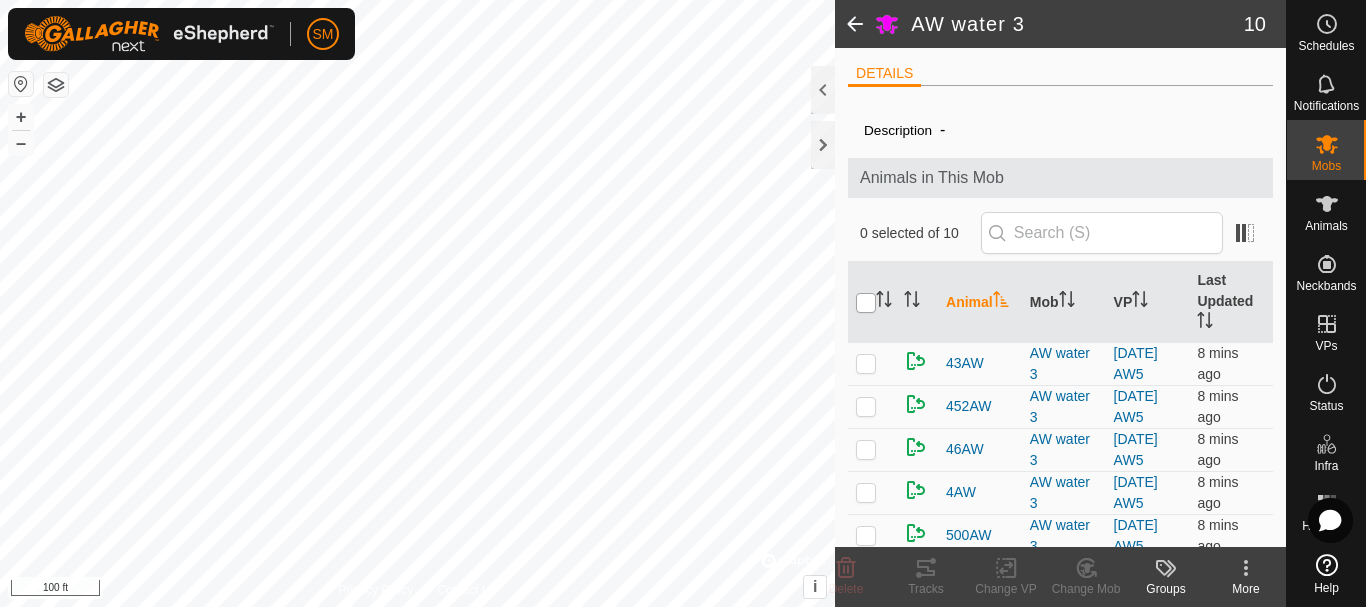 click at bounding box center [866, 303] 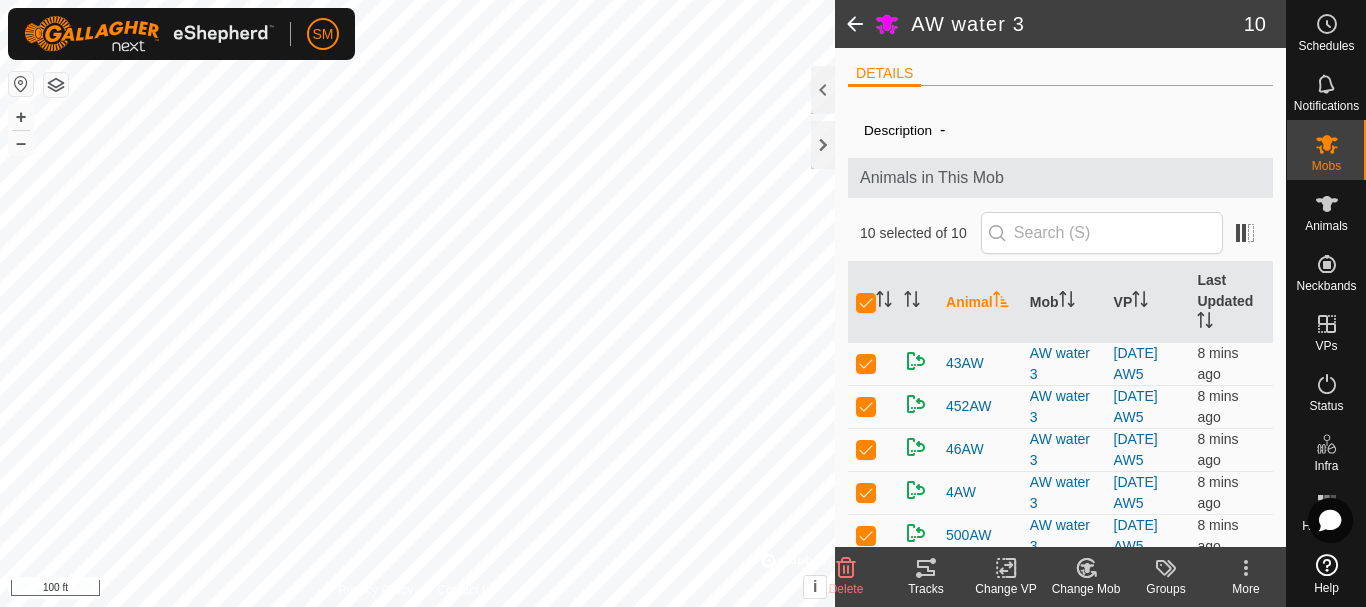 click 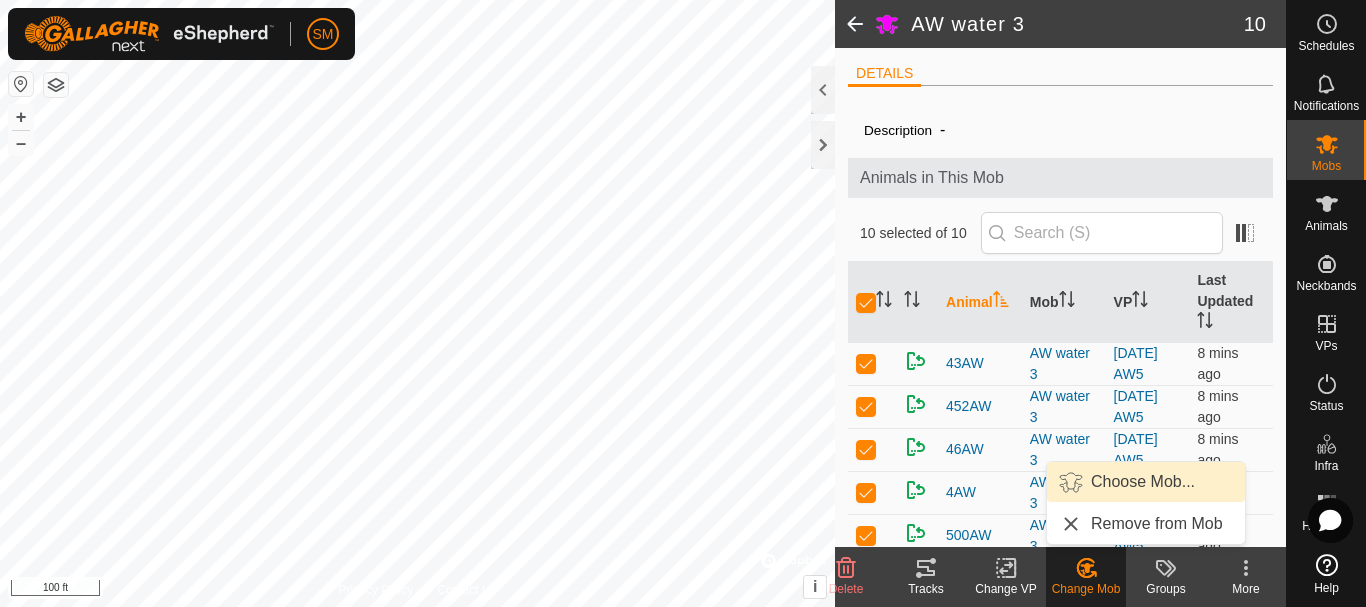 click on "Choose Mob..." at bounding box center (1146, 482) 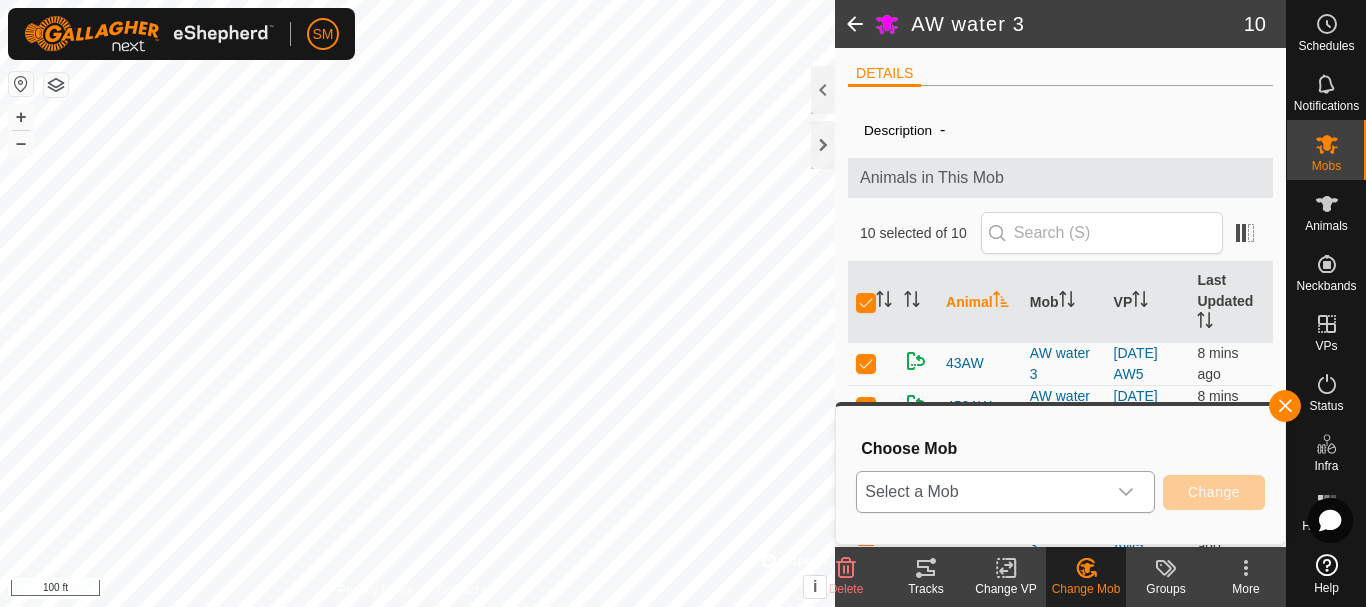 click at bounding box center (1126, 492) 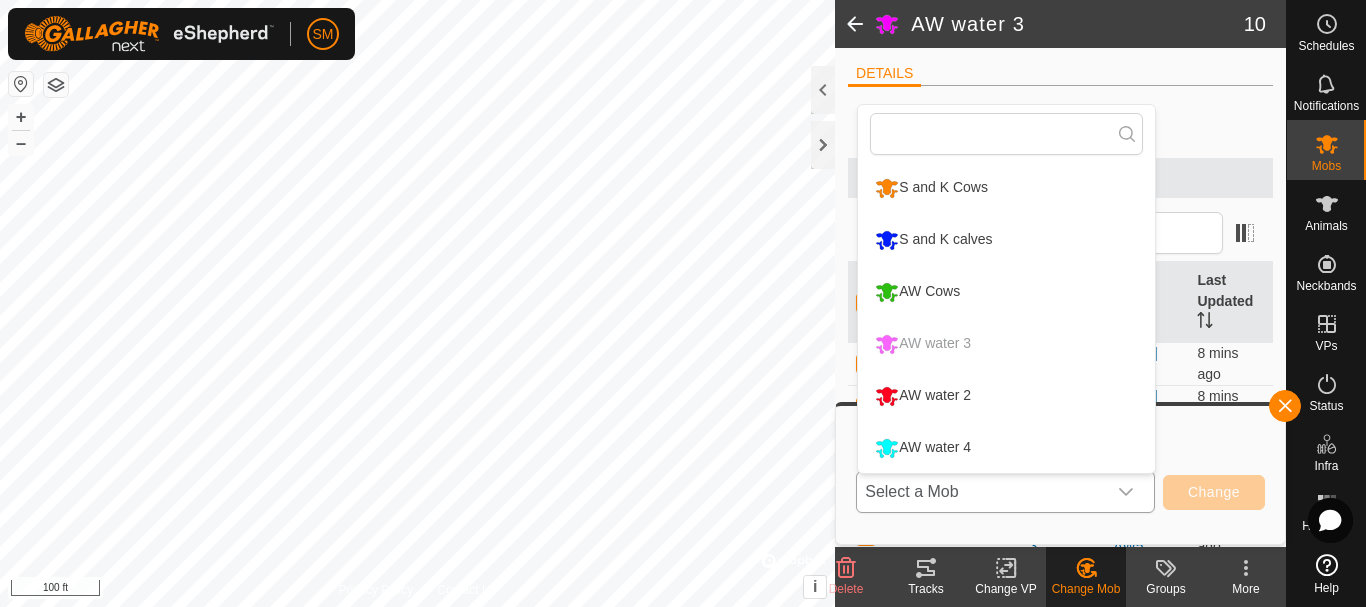 click on "AW Cows" at bounding box center (1006, 292) 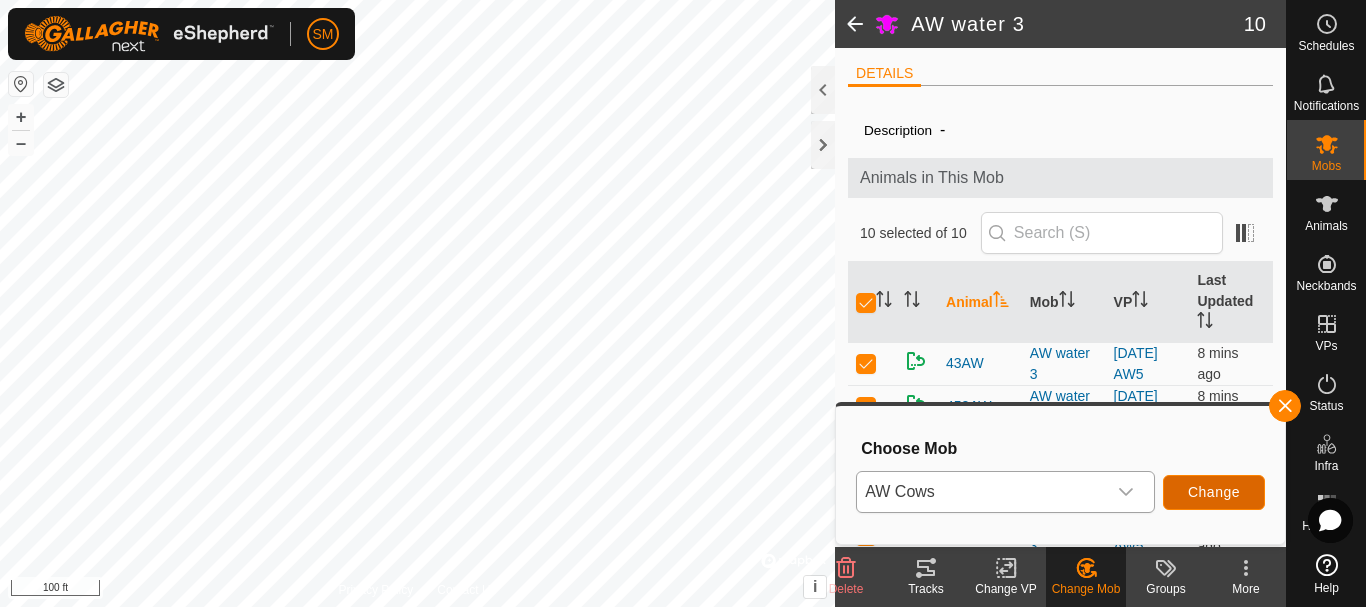click on "Change" at bounding box center [1214, 492] 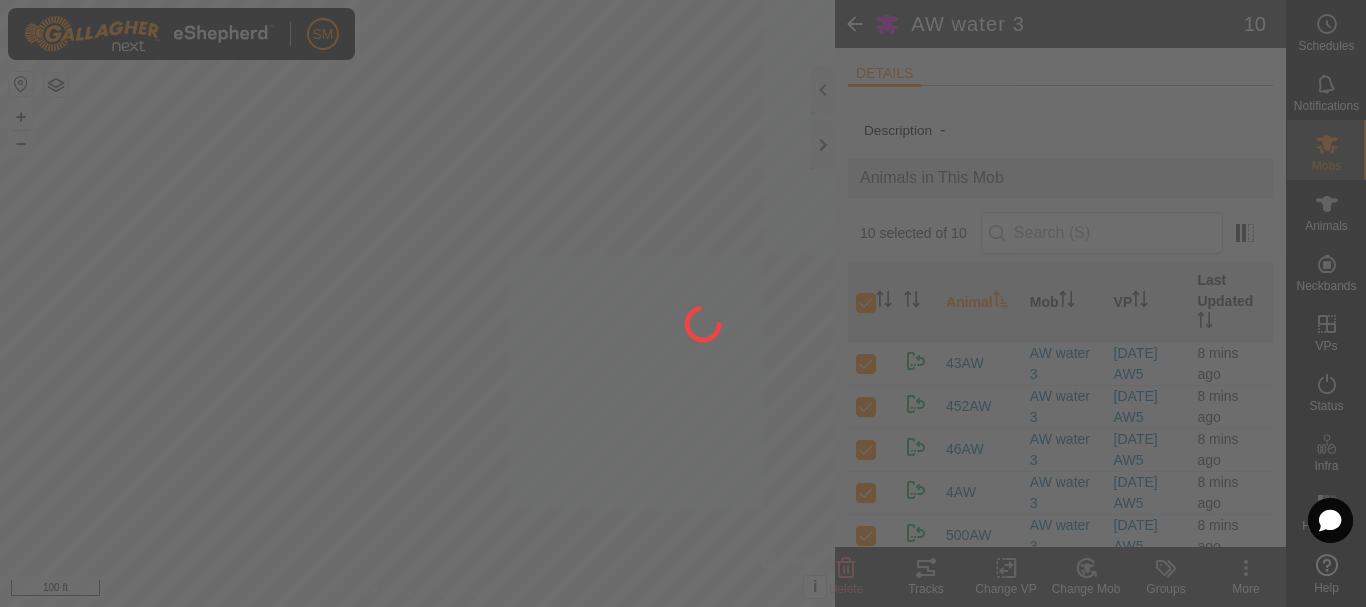 checkbox on "false" 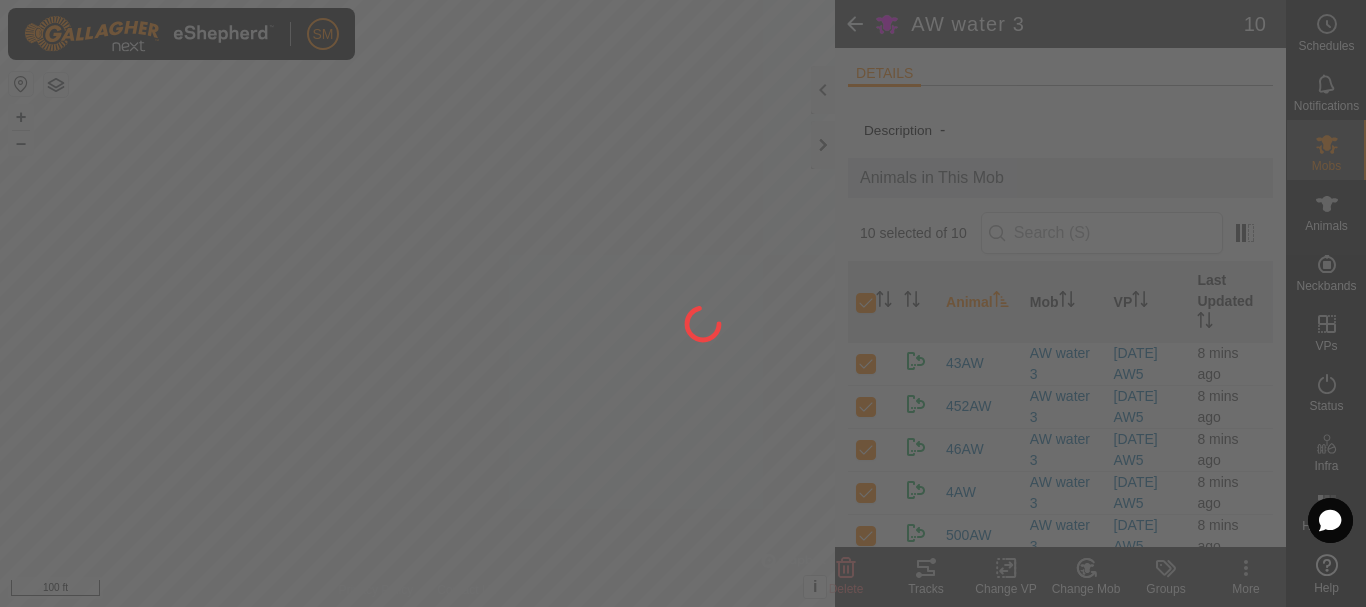 checkbox on "false" 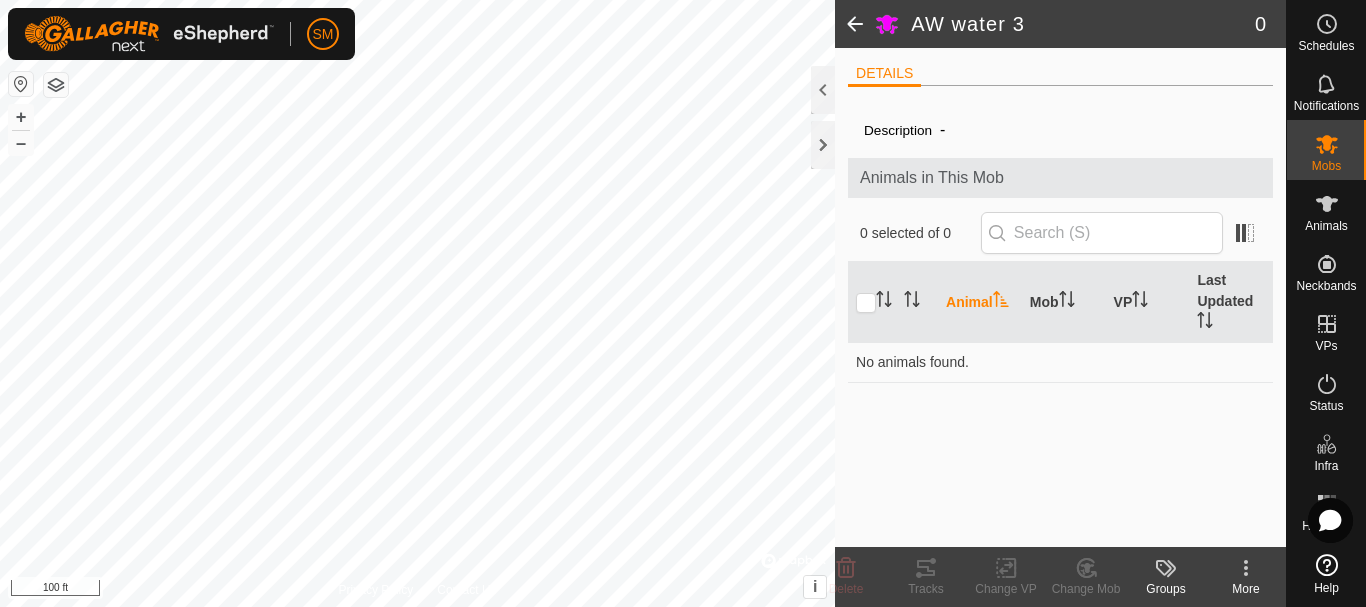 click 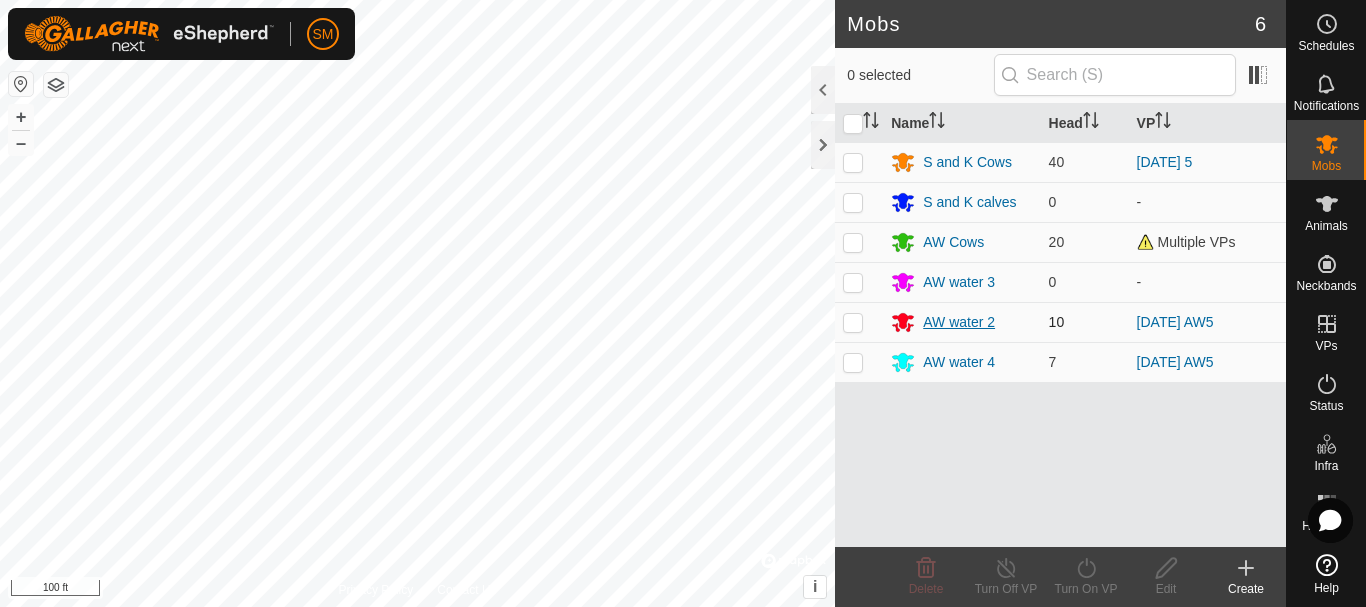 click on "AW water 2" at bounding box center [959, 322] 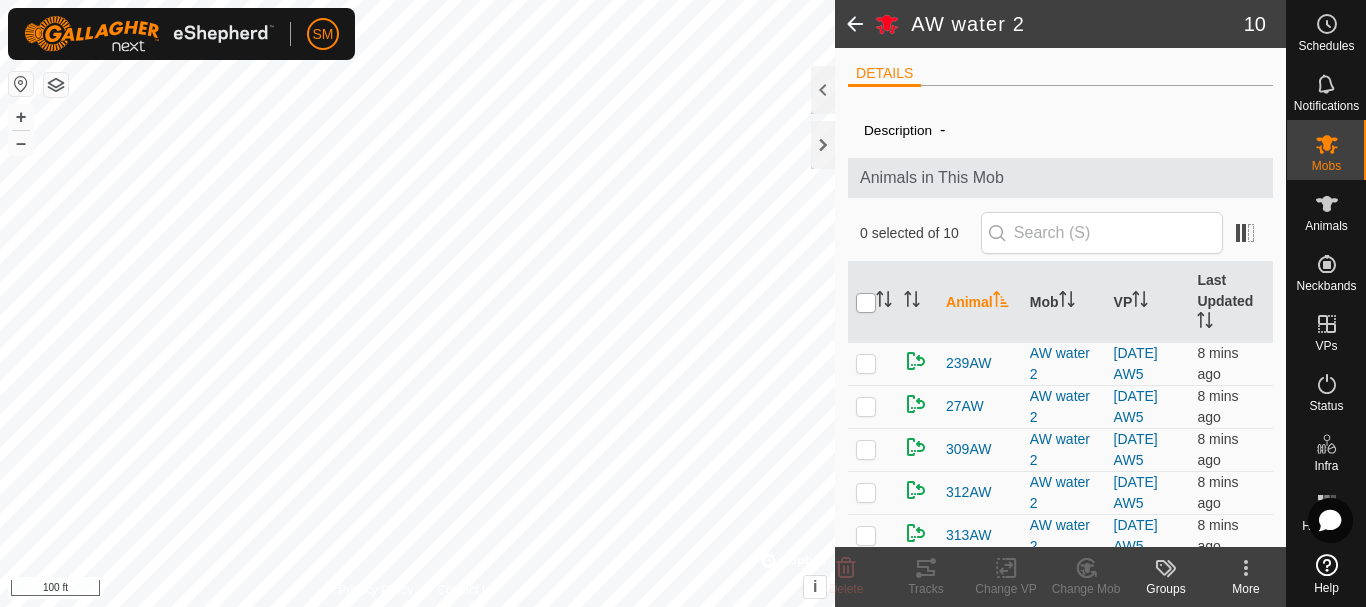 click at bounding box center (866, 303) 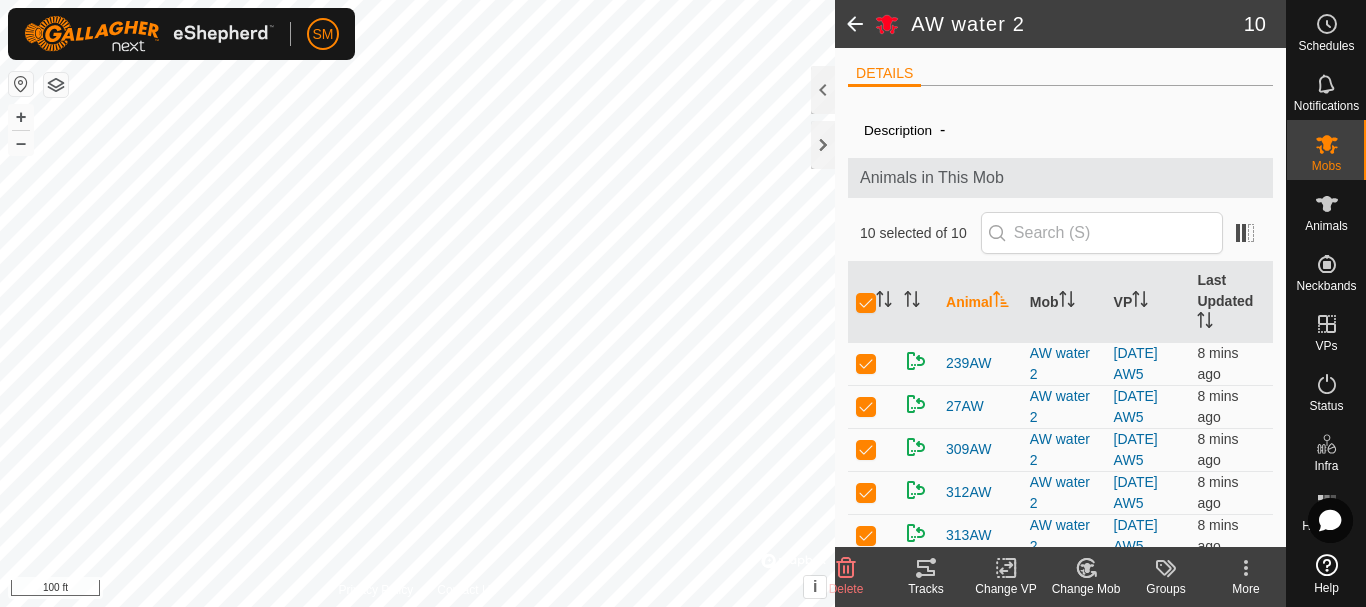 click 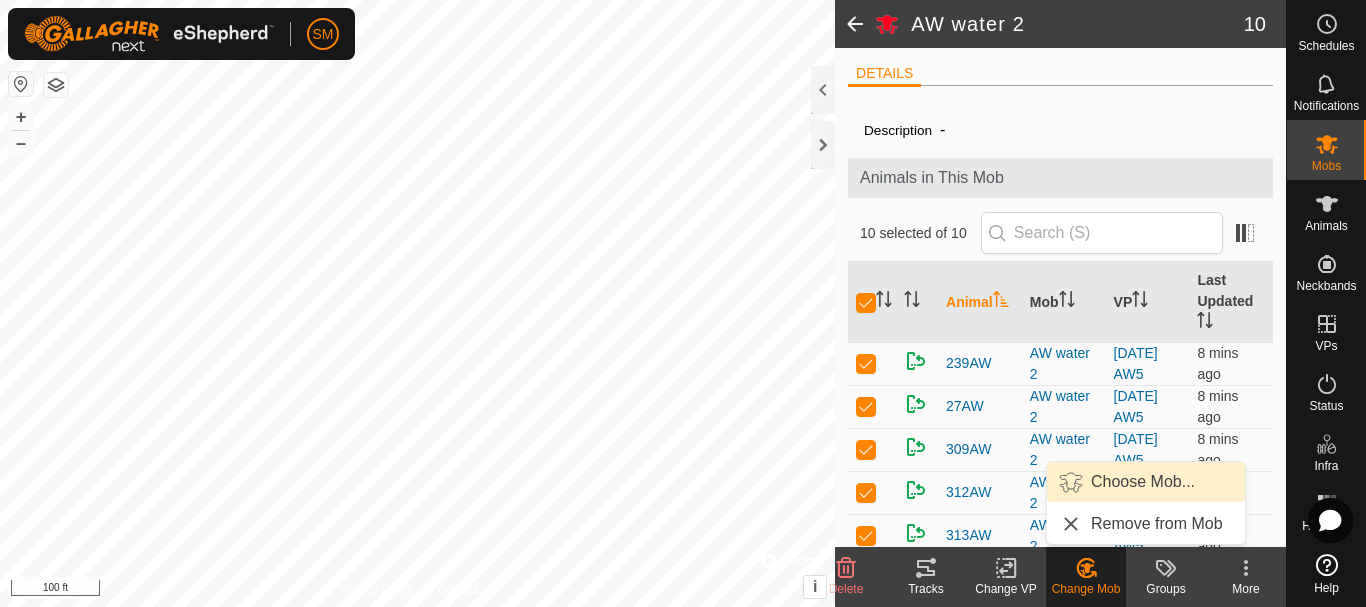click on "Choose Mob..." at bounding box center (1146, 482) 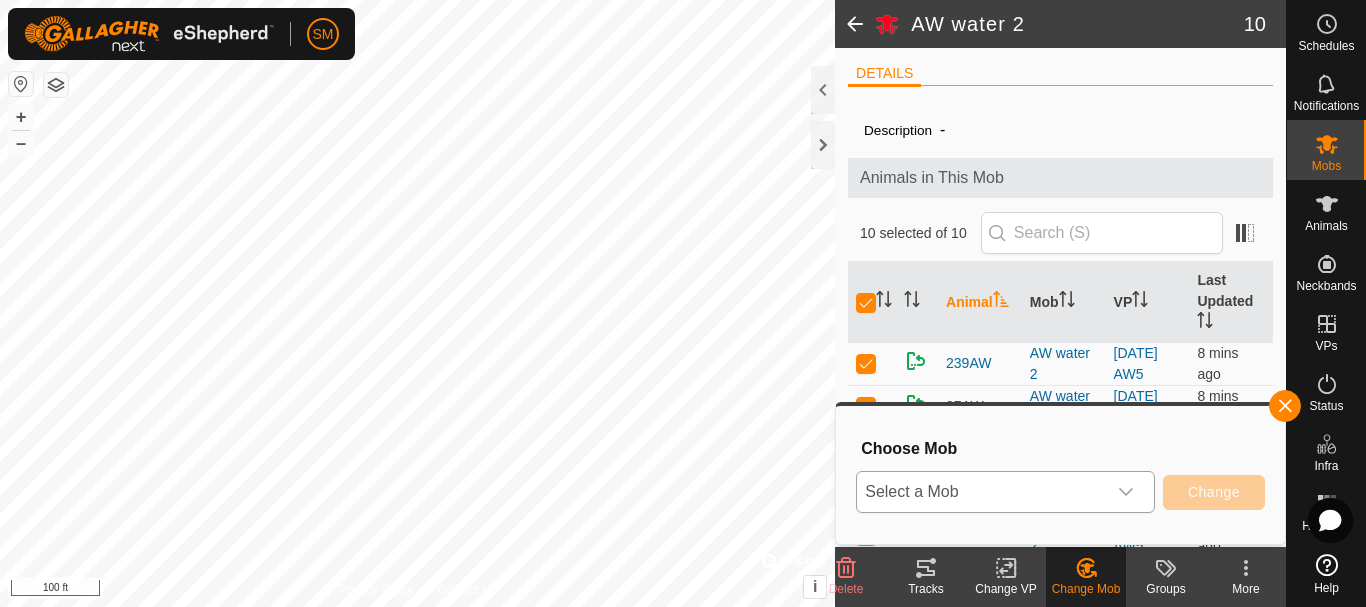click 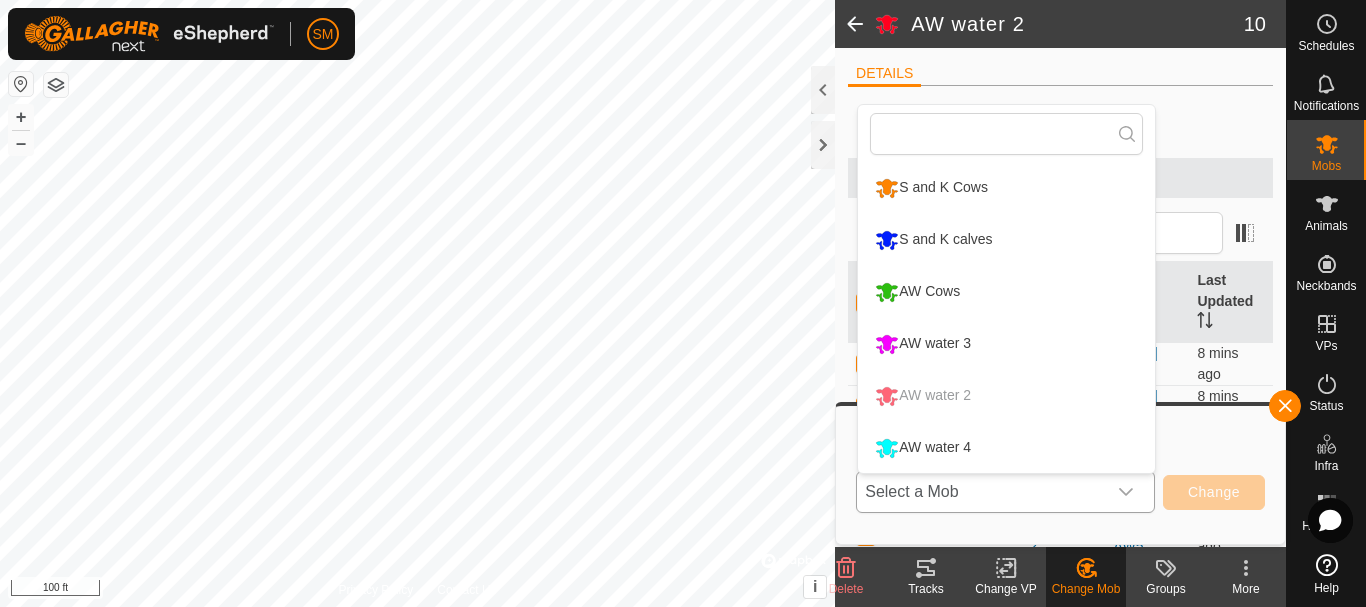 click on "AW Cows" at bounding box center (1006, 292) 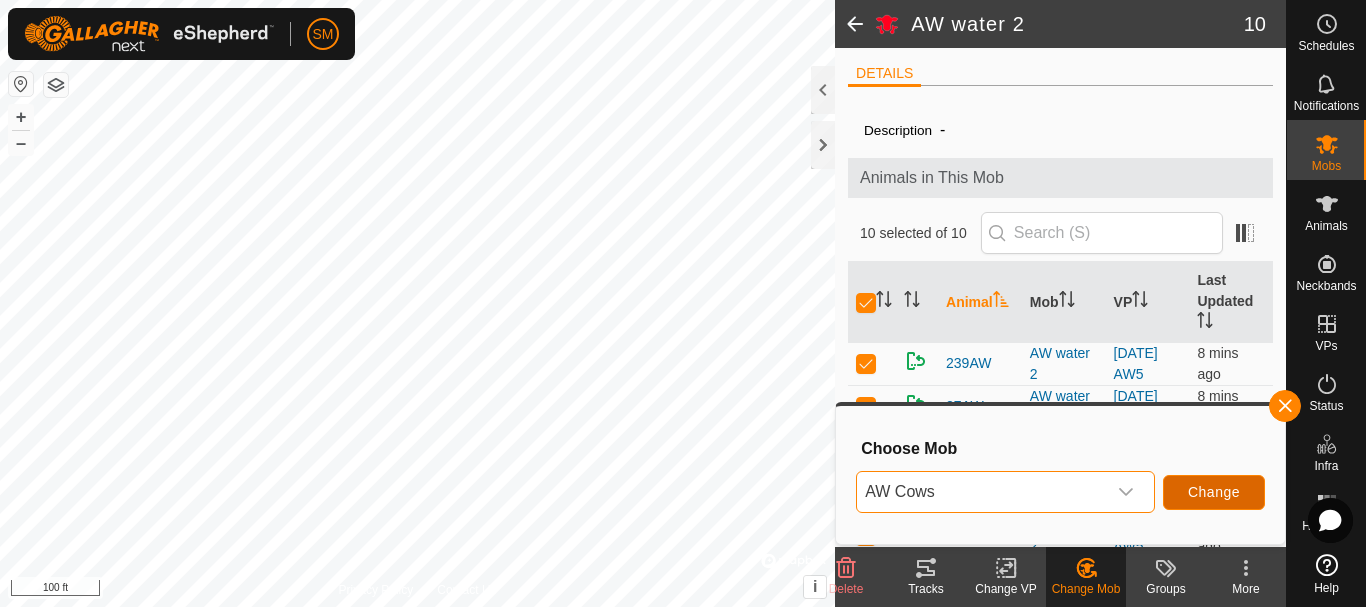 click on "Change" at bounding box center [1214, 492] 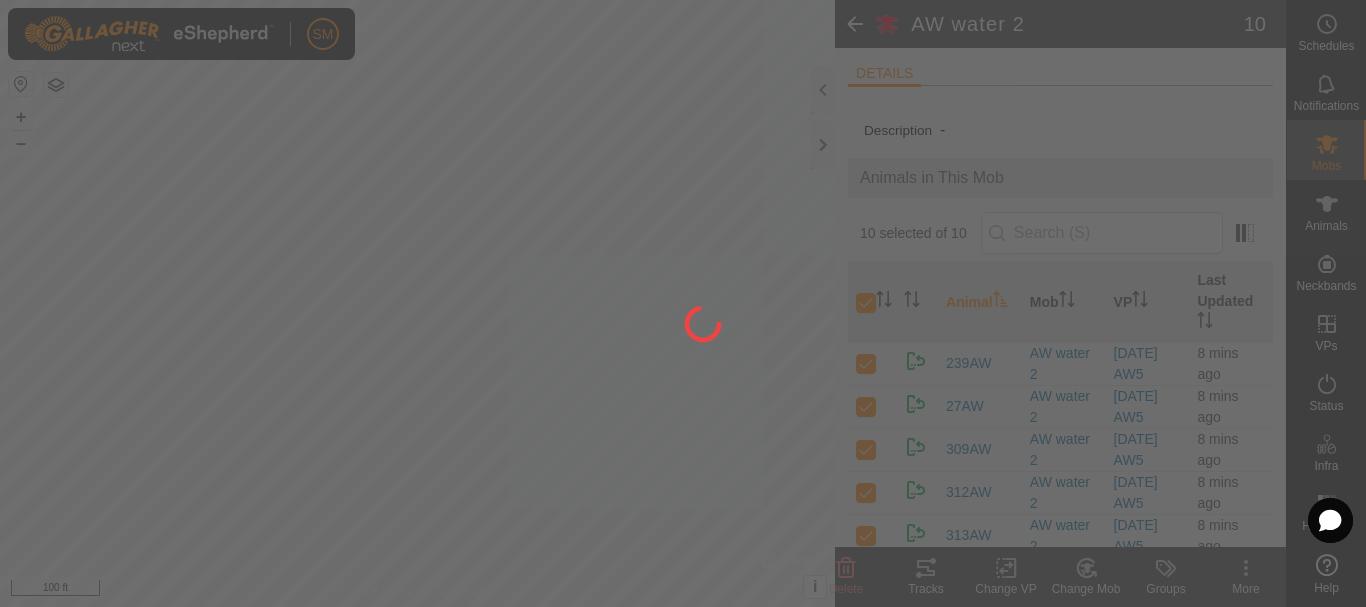 checkbox on "false" 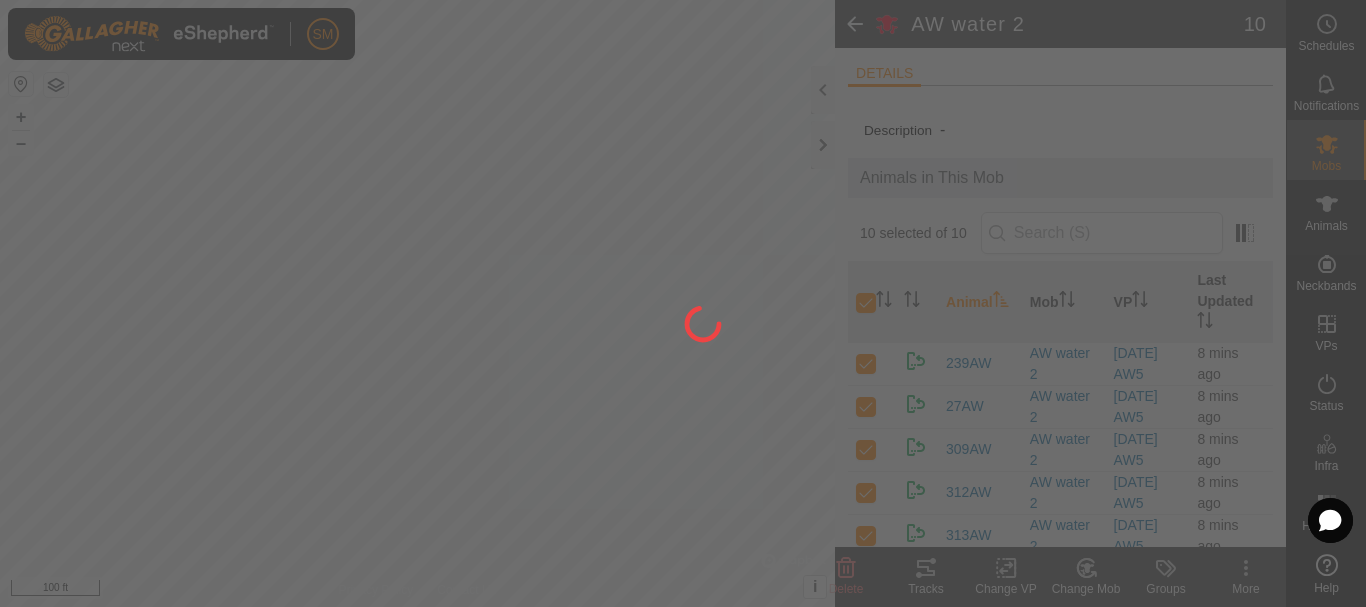 checkbox on "false" 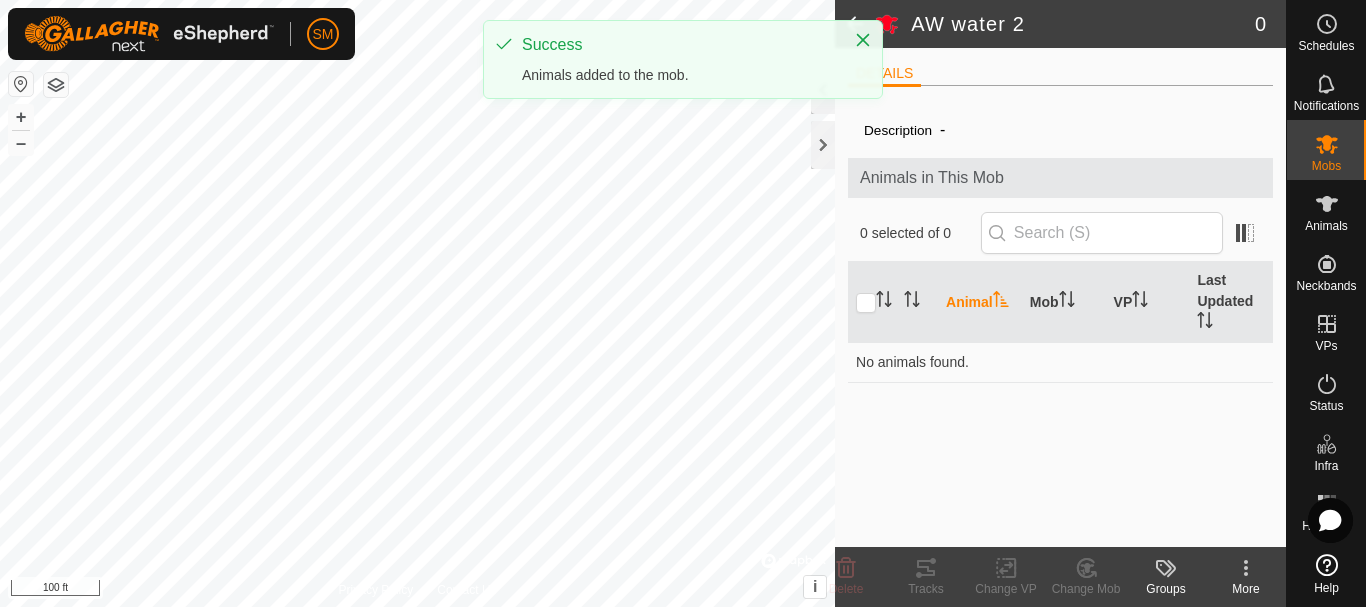 click on "AW water 2" 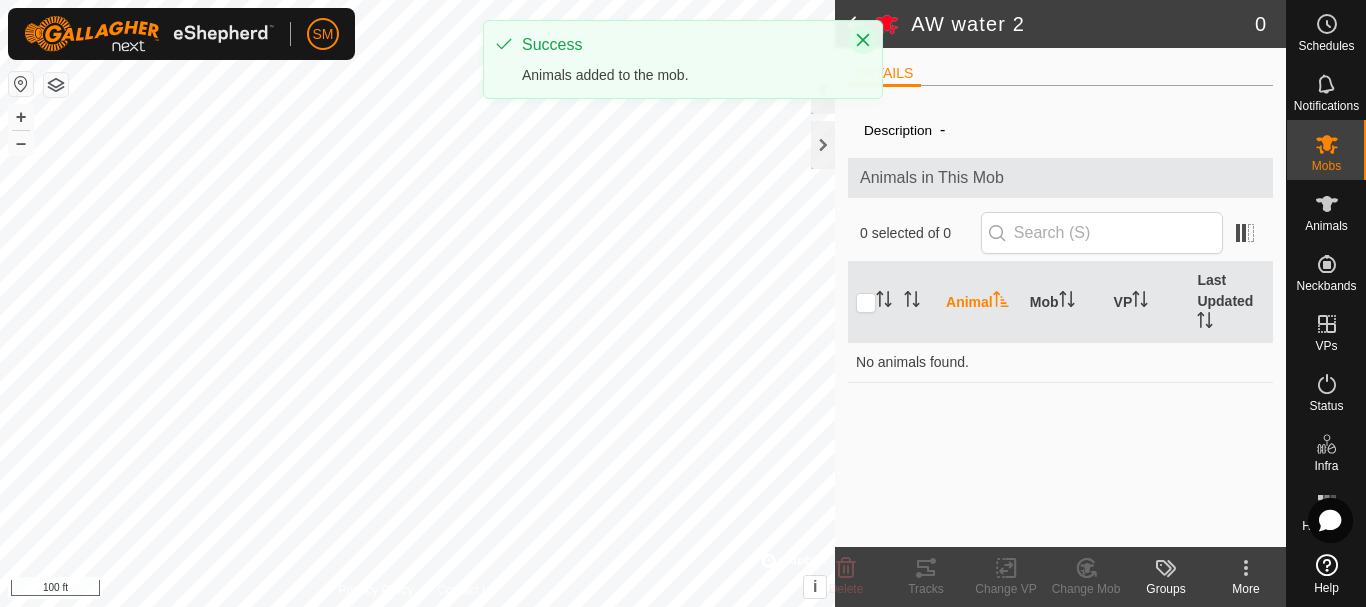 click 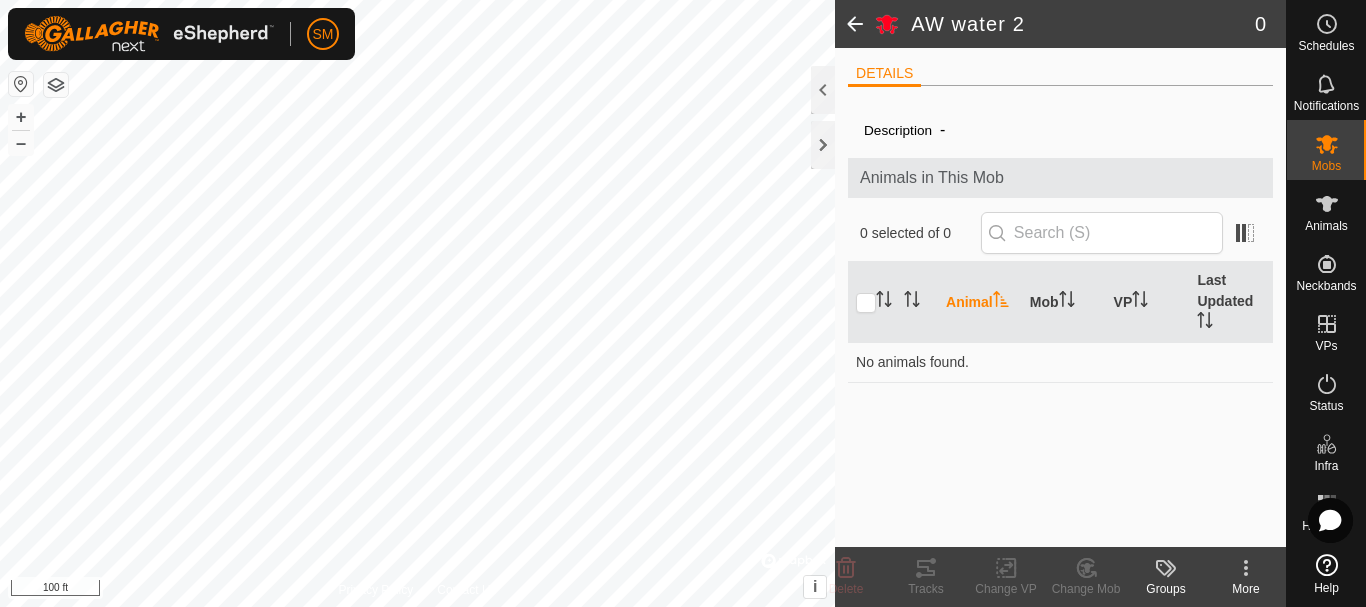 click 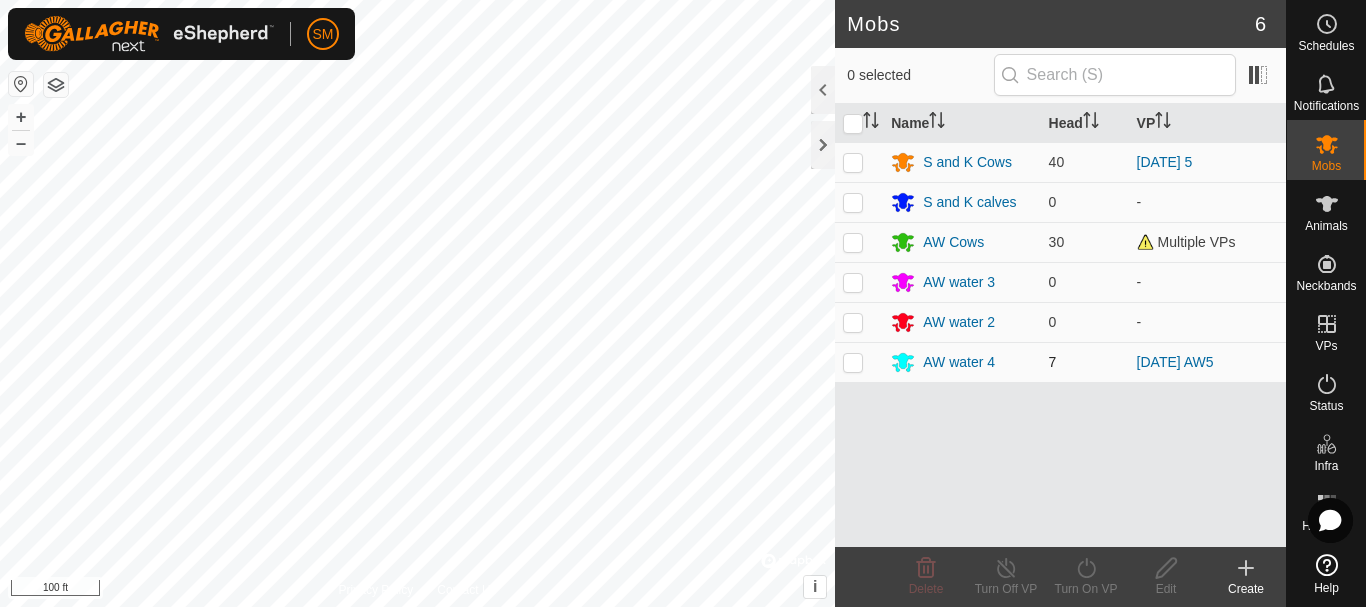 click at bounding box center [853, 362] 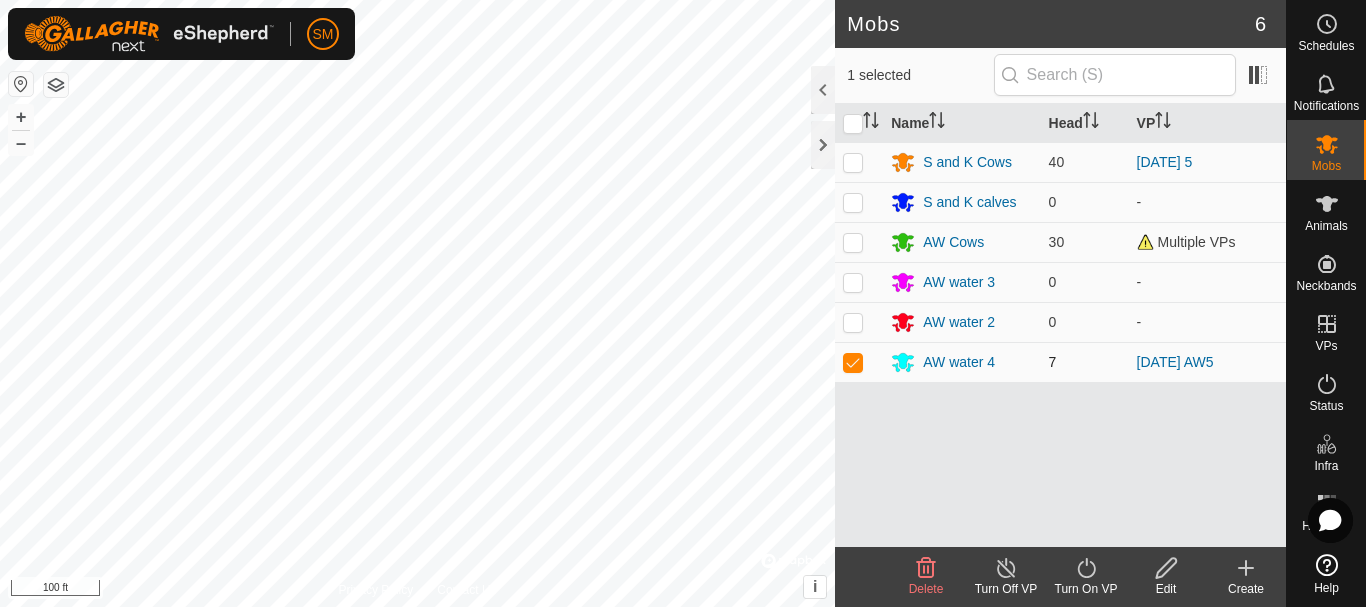 click at bounding box center (853, 362) 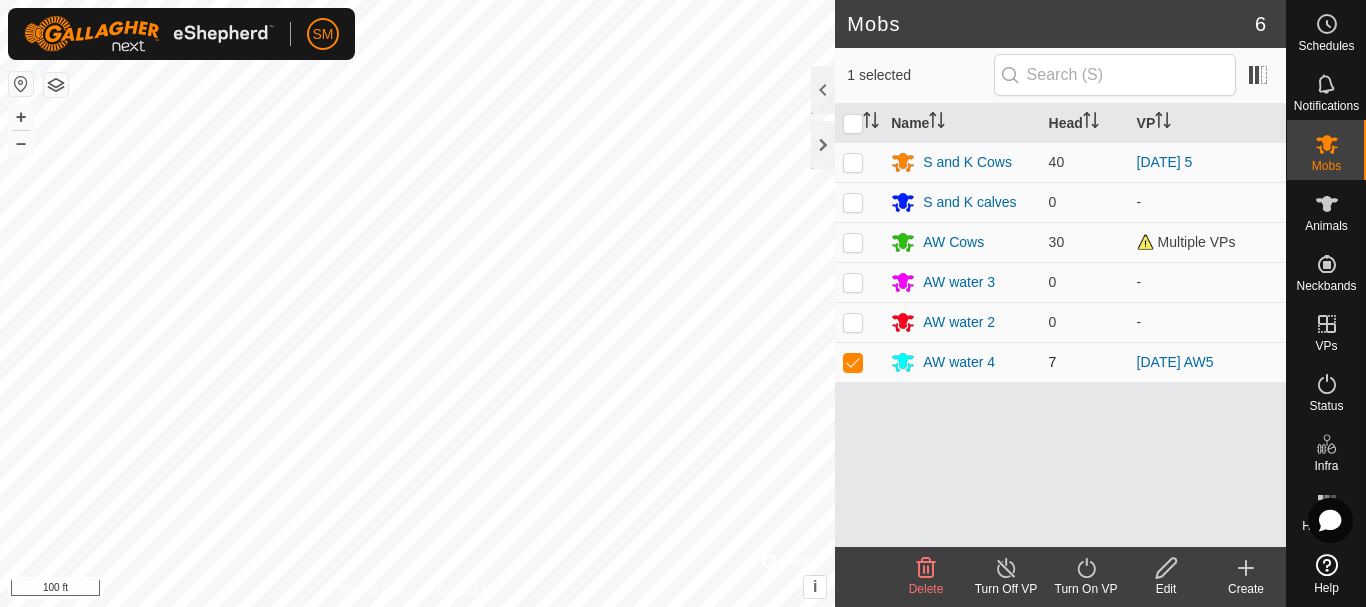 checkbox on "false" 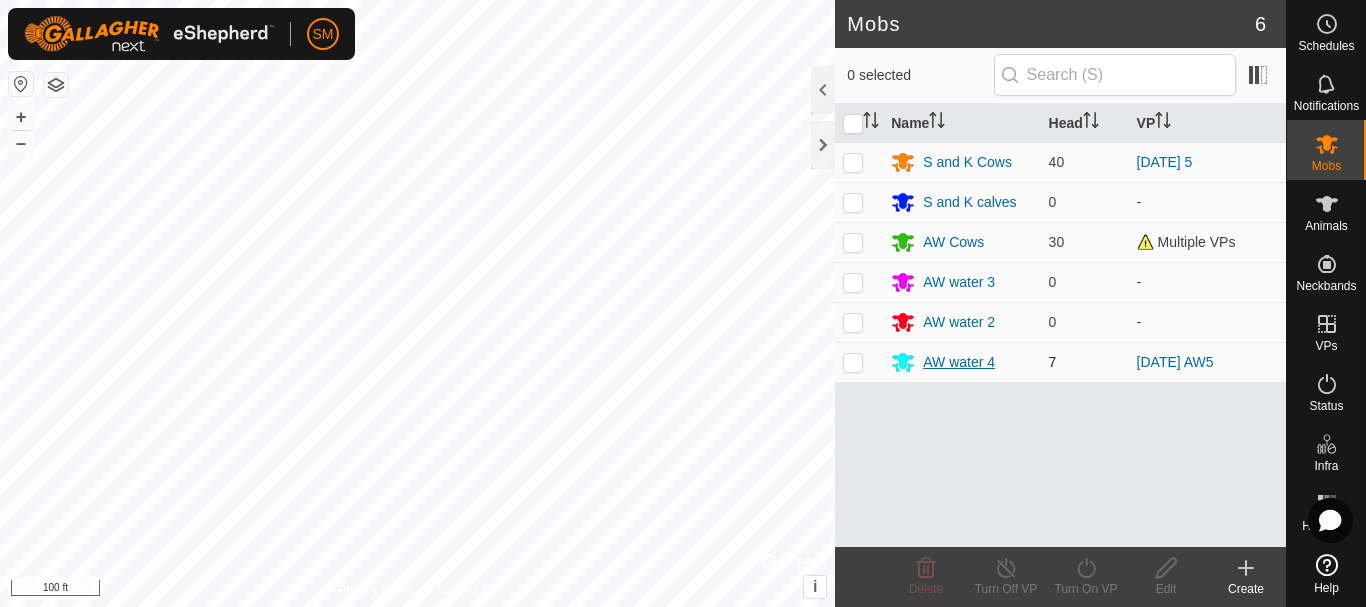 click on "AW water 4" at bounding box center [959, 362] 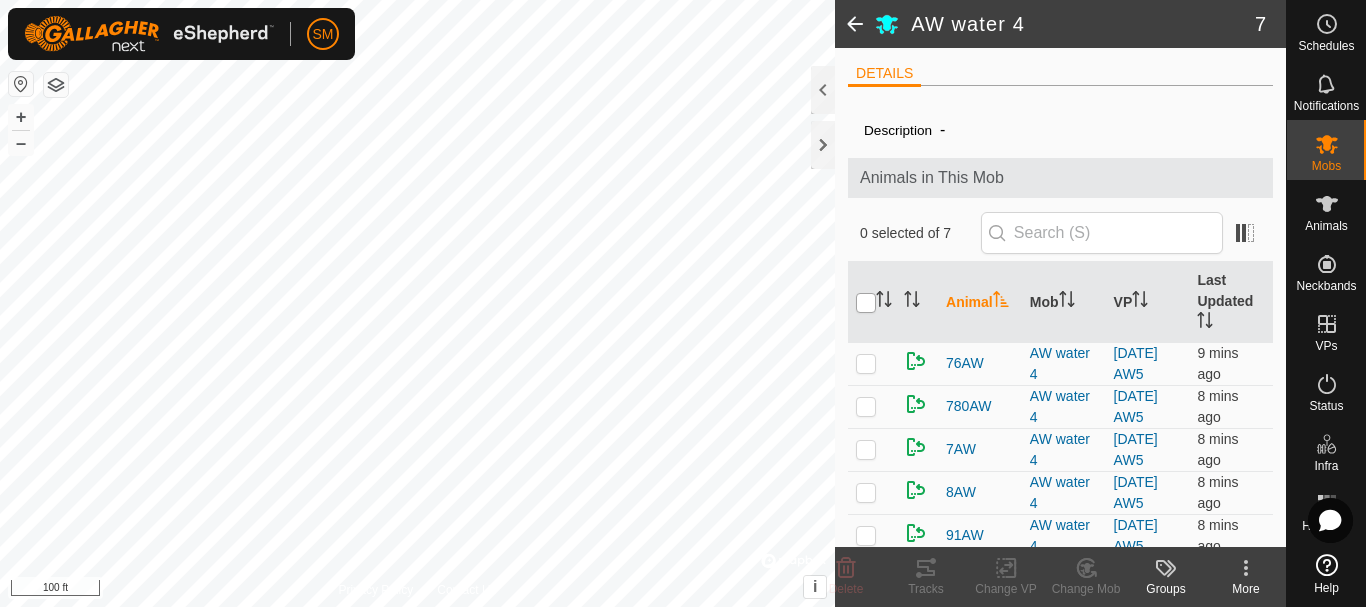 click at bounding box center [866, 303] 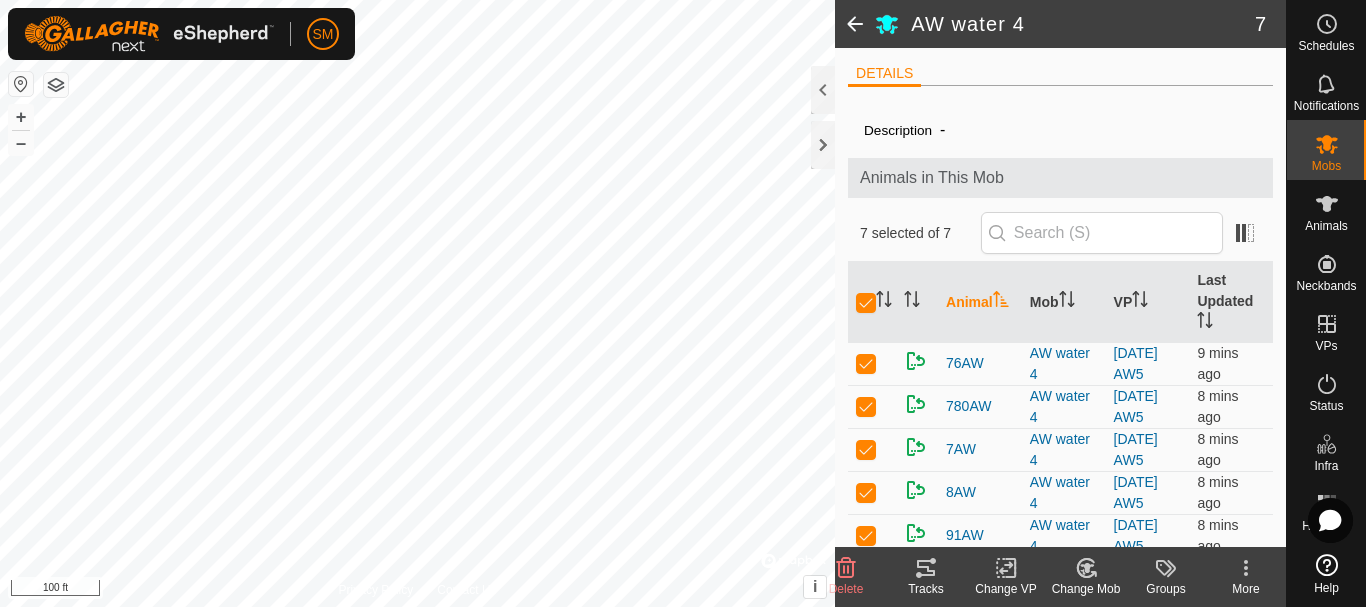 click on "Change Mob" 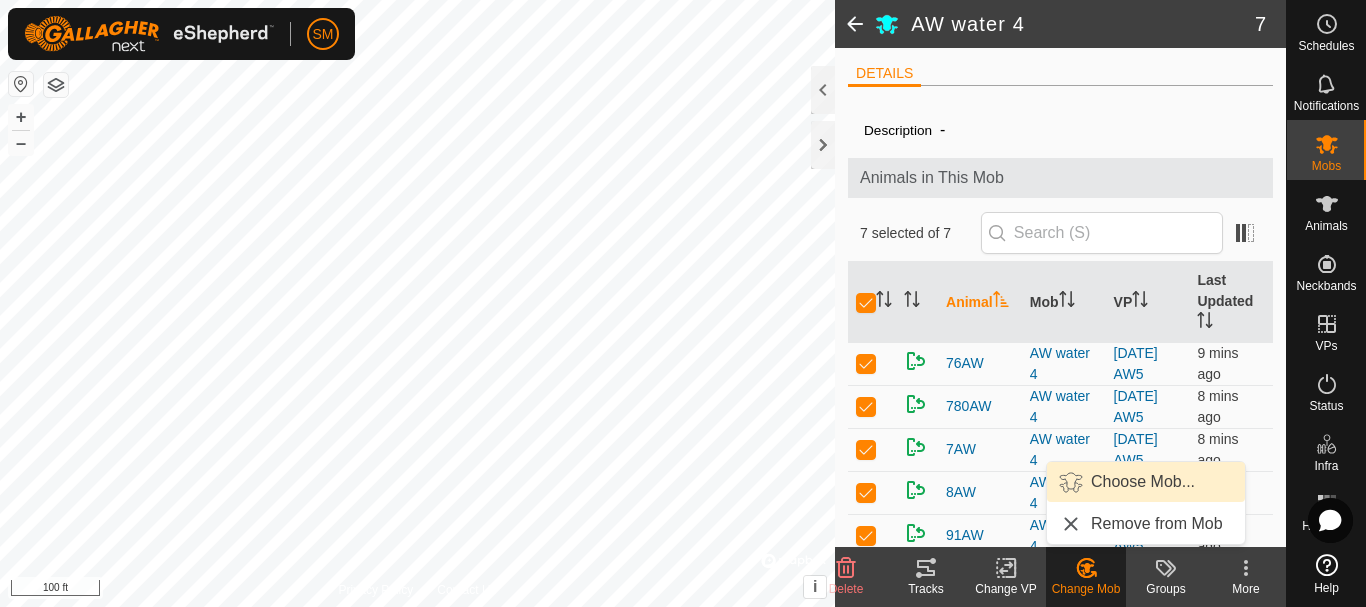 click on "Choose Mob..." at bounding box center (1146, 482) 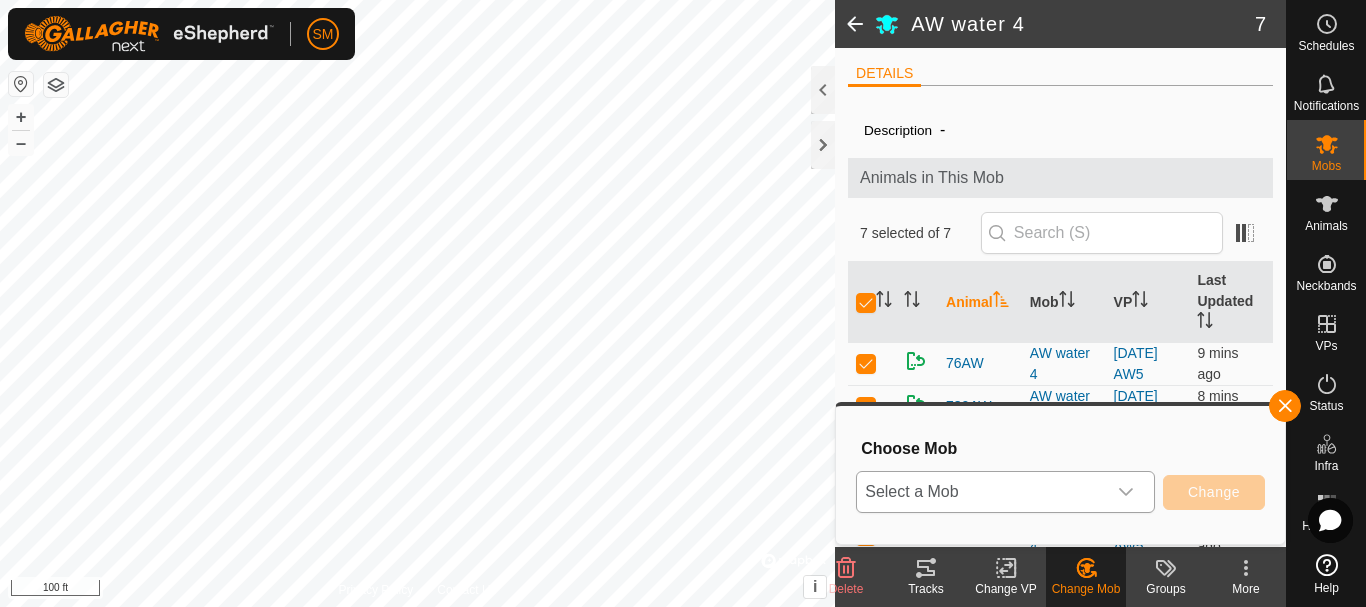 click at bounding box center (1126, 492) 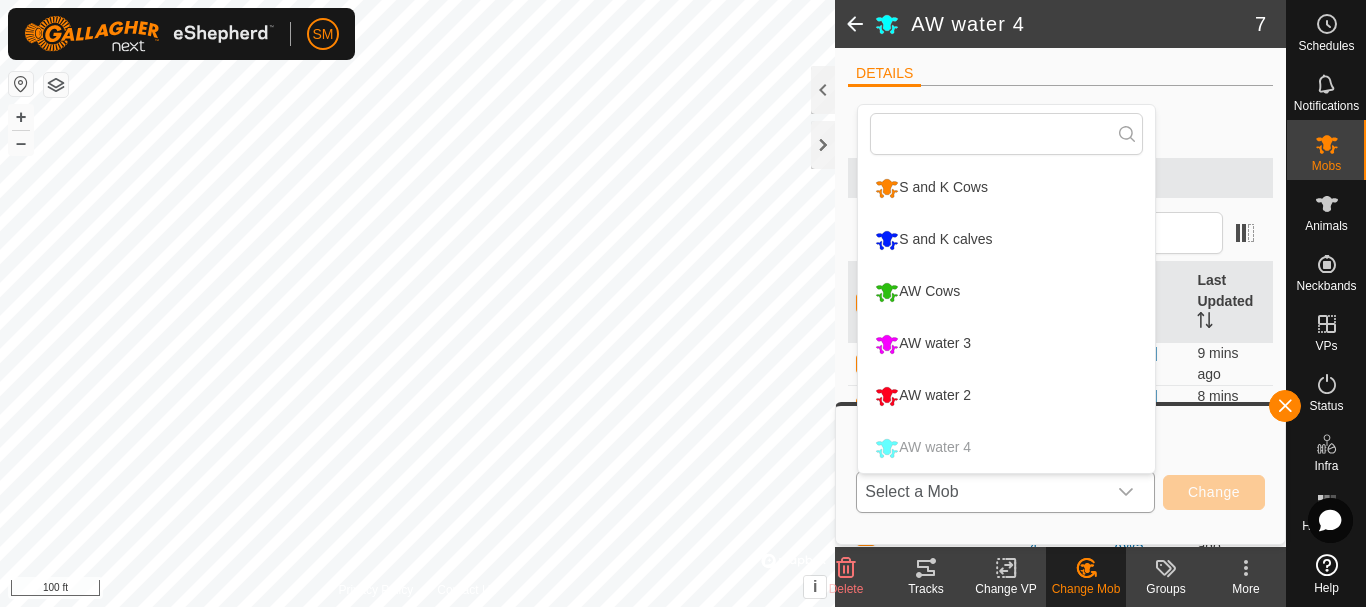 click on "AW Cows" at bounding box center [1006, 292] 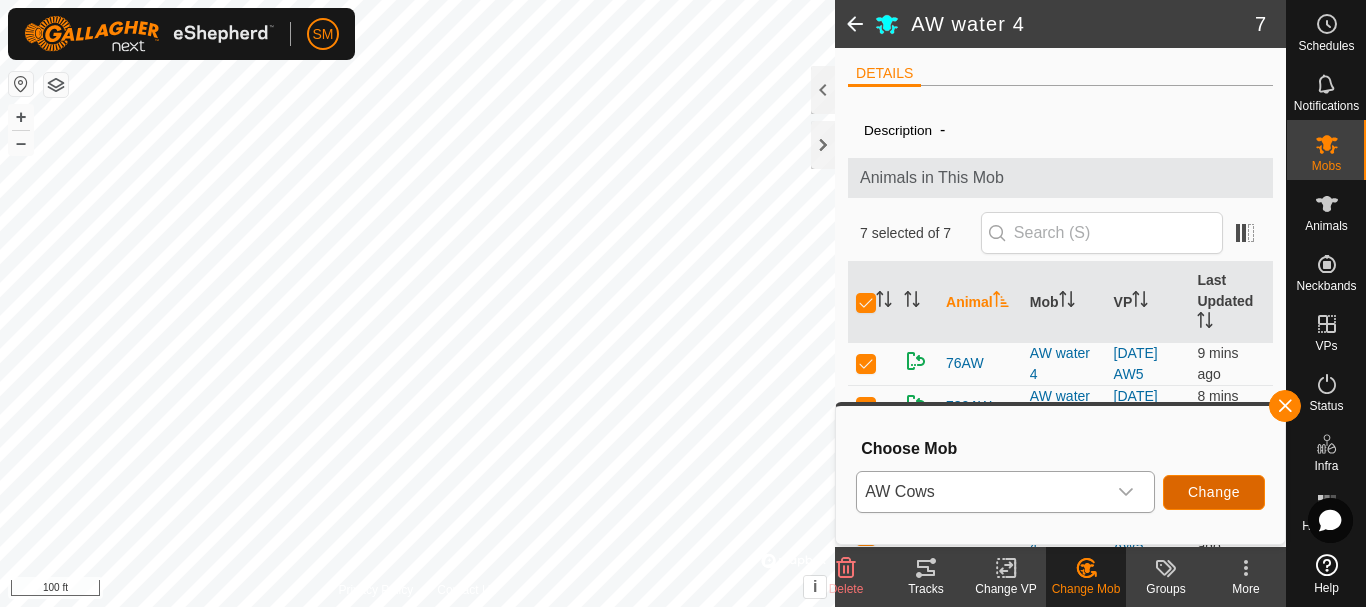 click on "Change" at bounding box center [1214, 492] 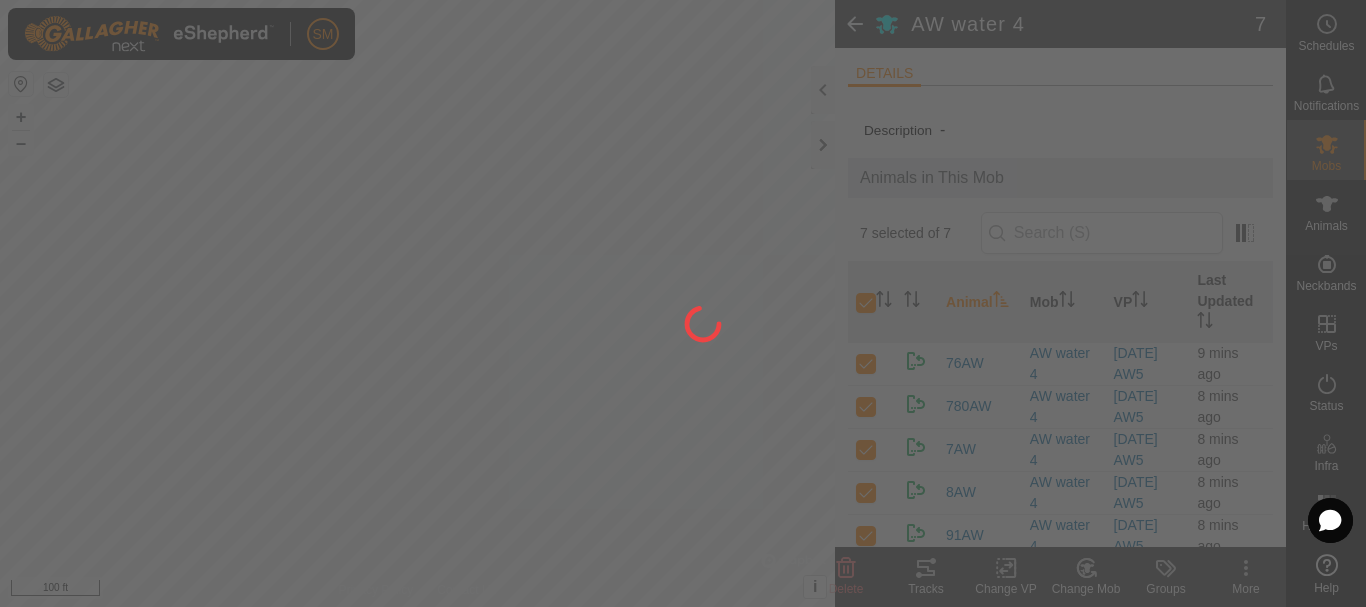 checkbox on "false" 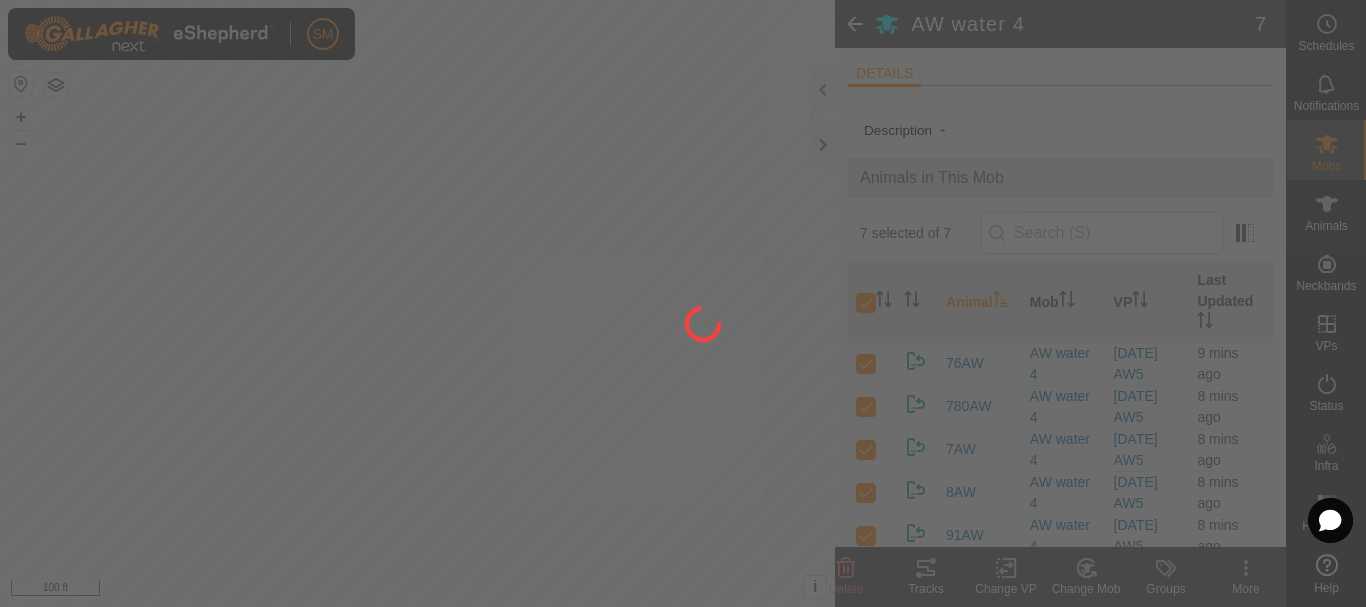 checkbox on "false" 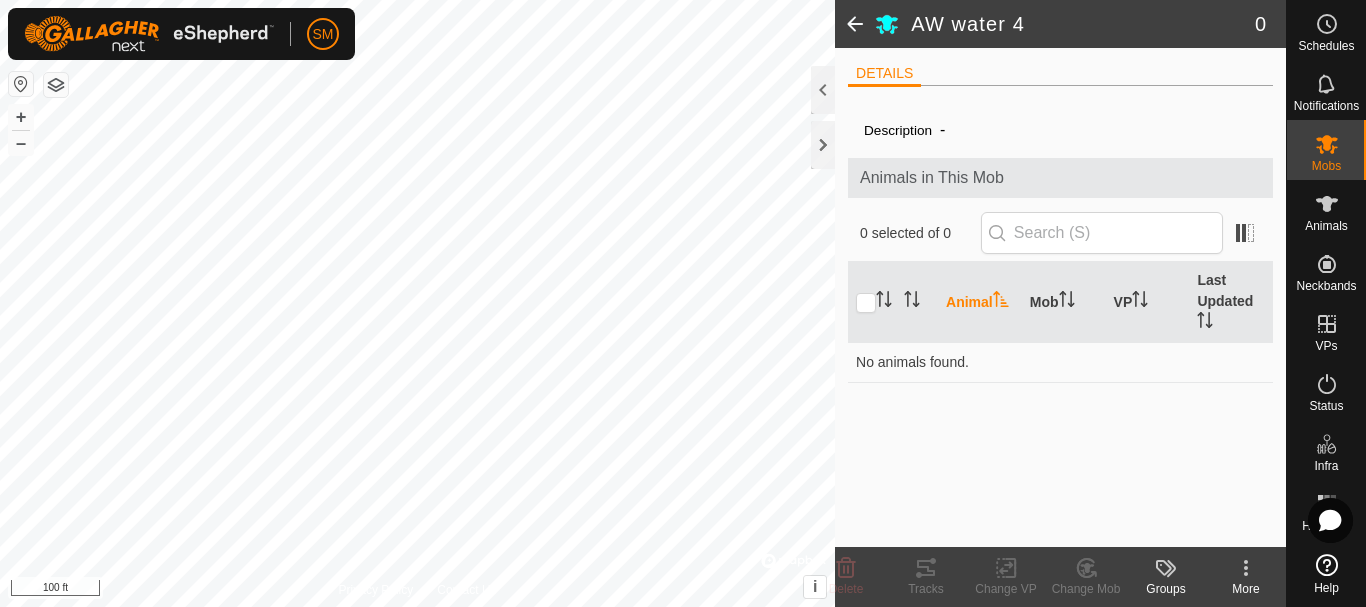 click 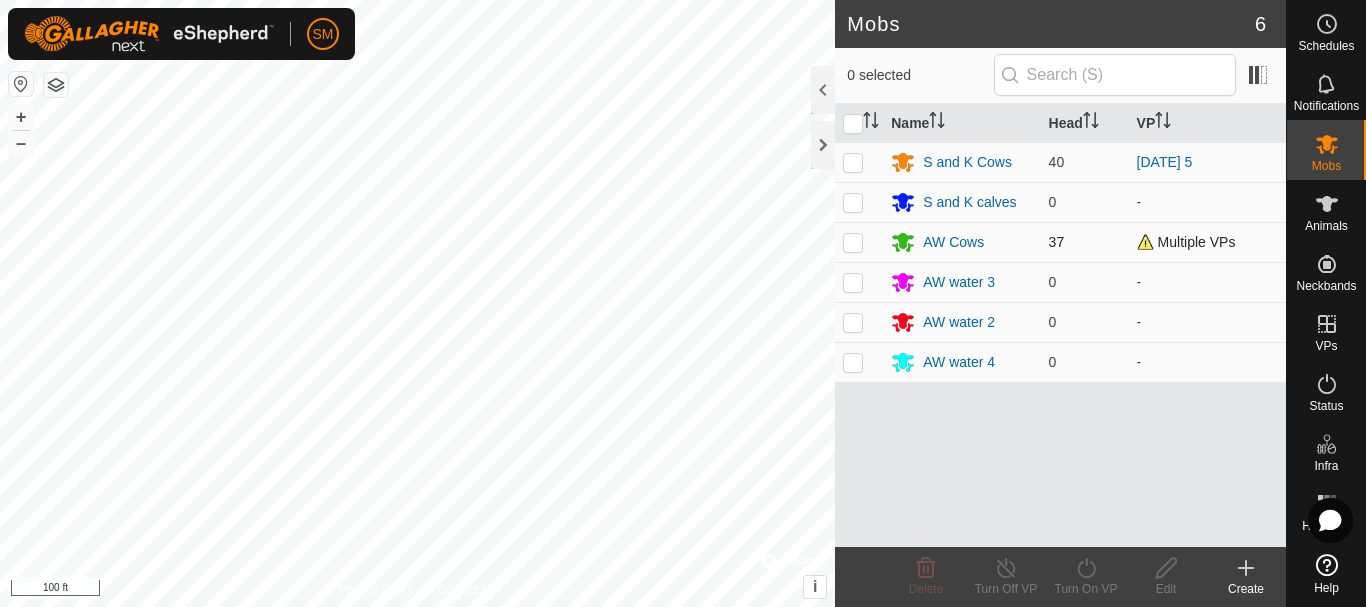 click at bounding box center (853, 242) 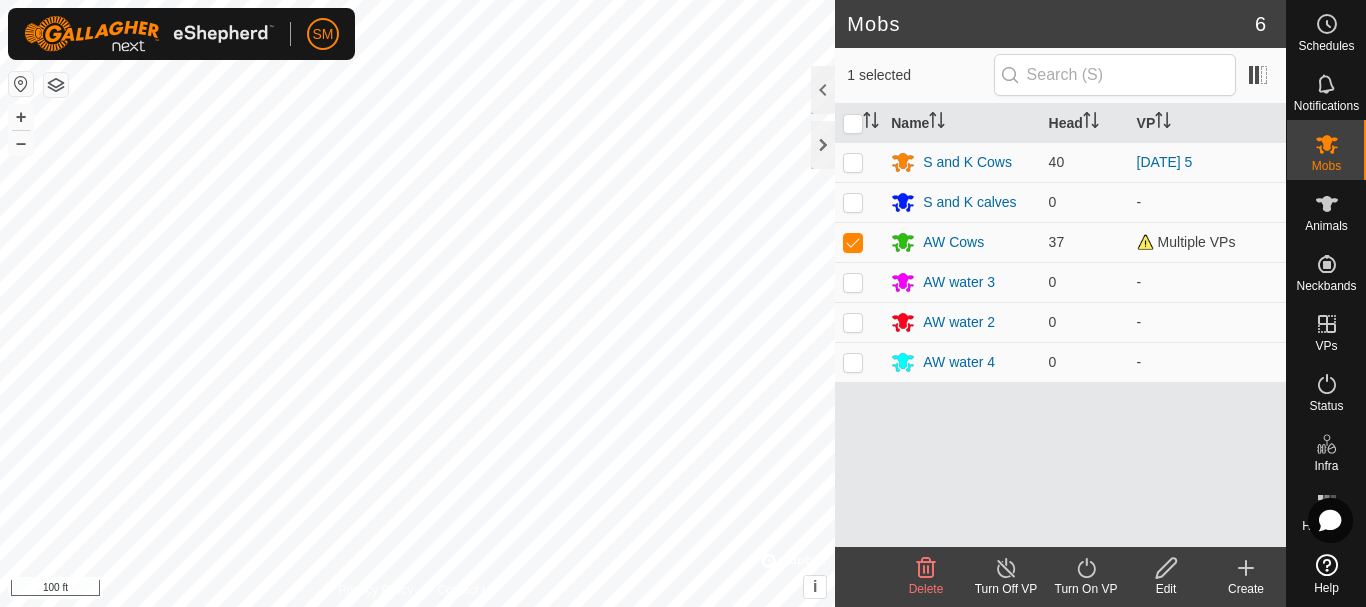 click 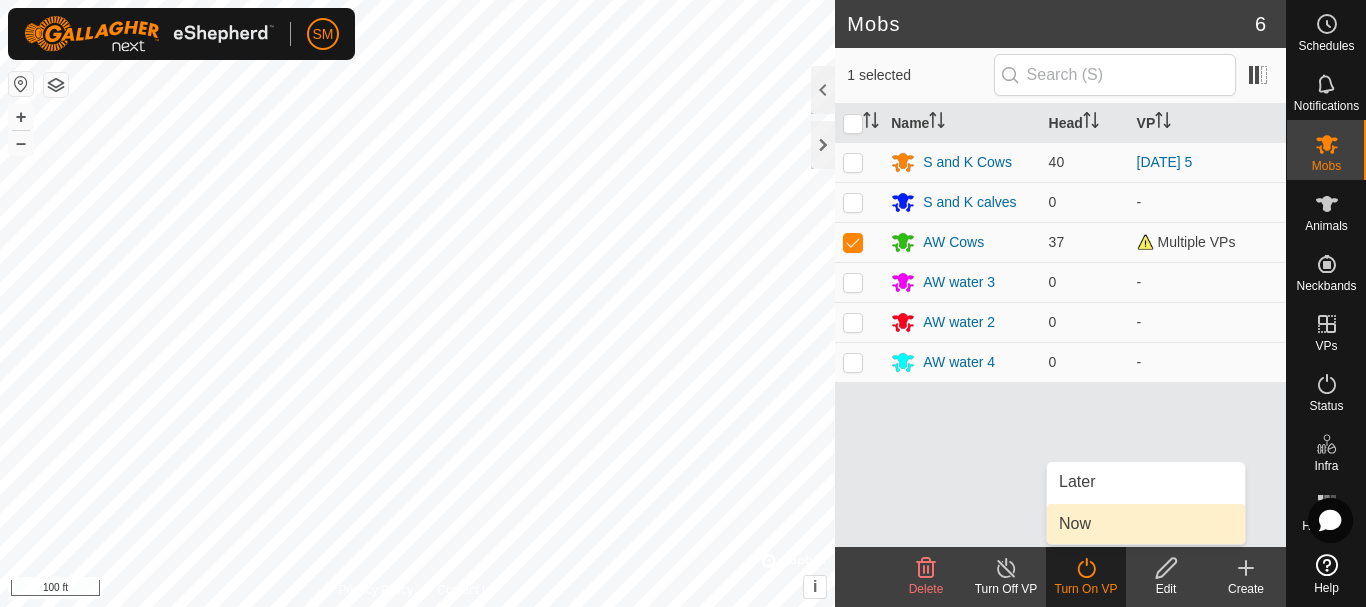 click on "Now" at bounding box center (1146, 524) 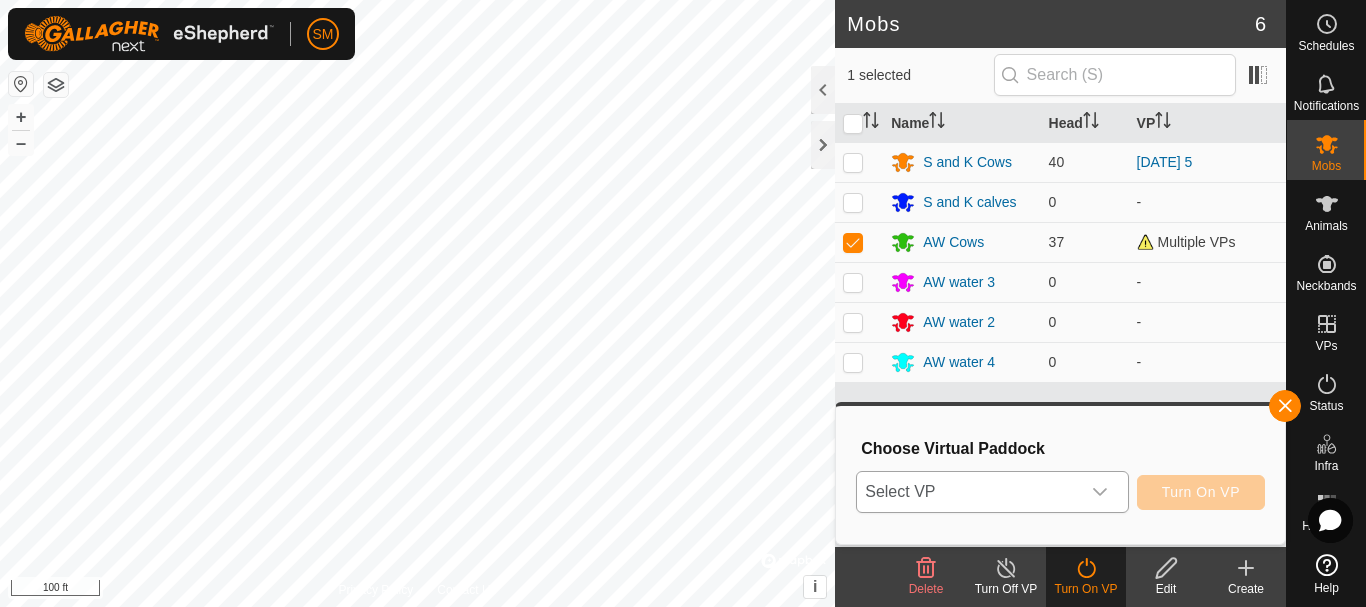 click 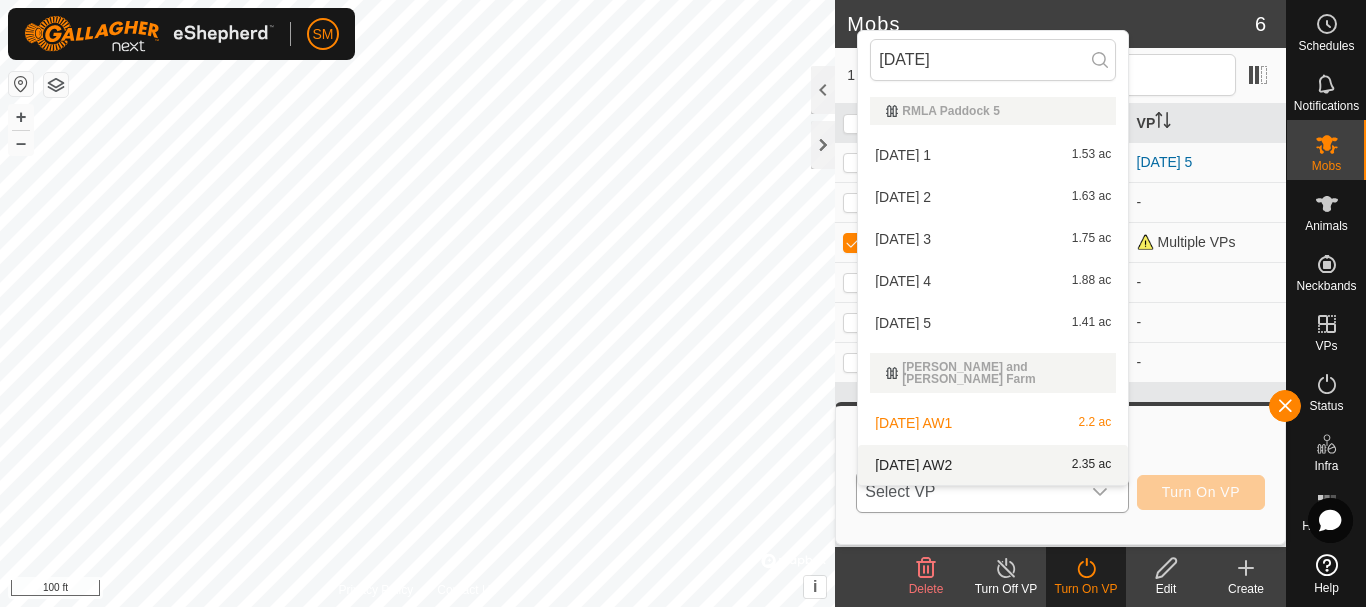 type on "[DATE]" 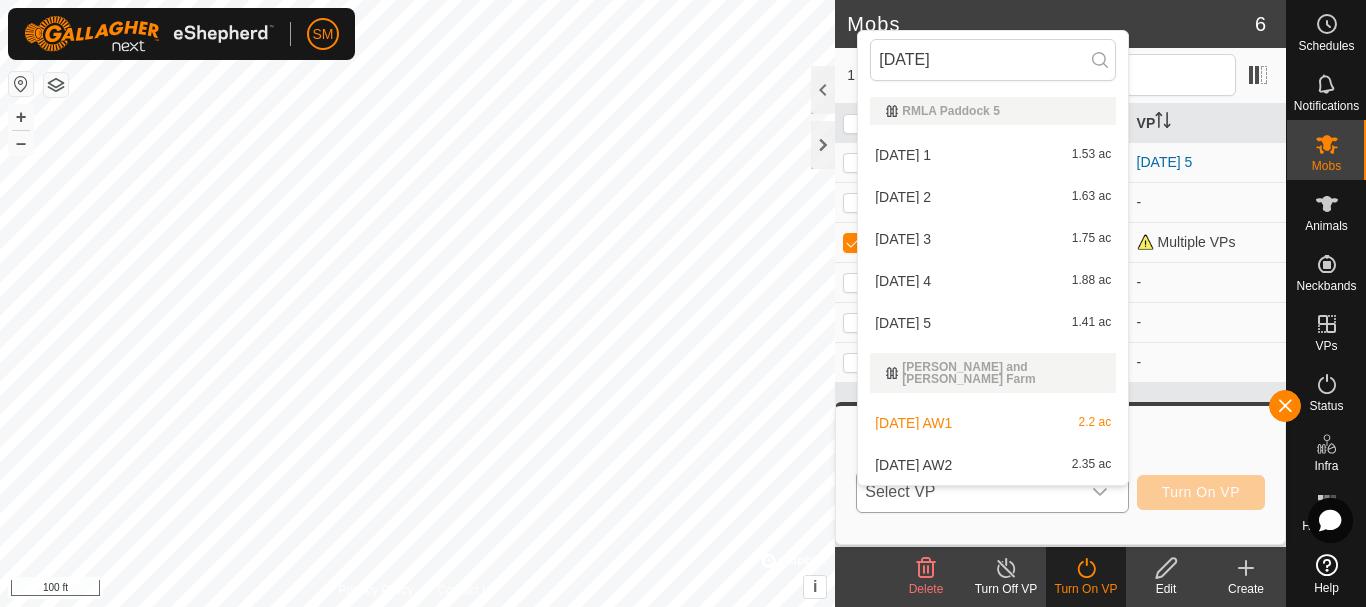 click on "[DATE] AW2  2.35 ac" at bounding box center (993, 465) 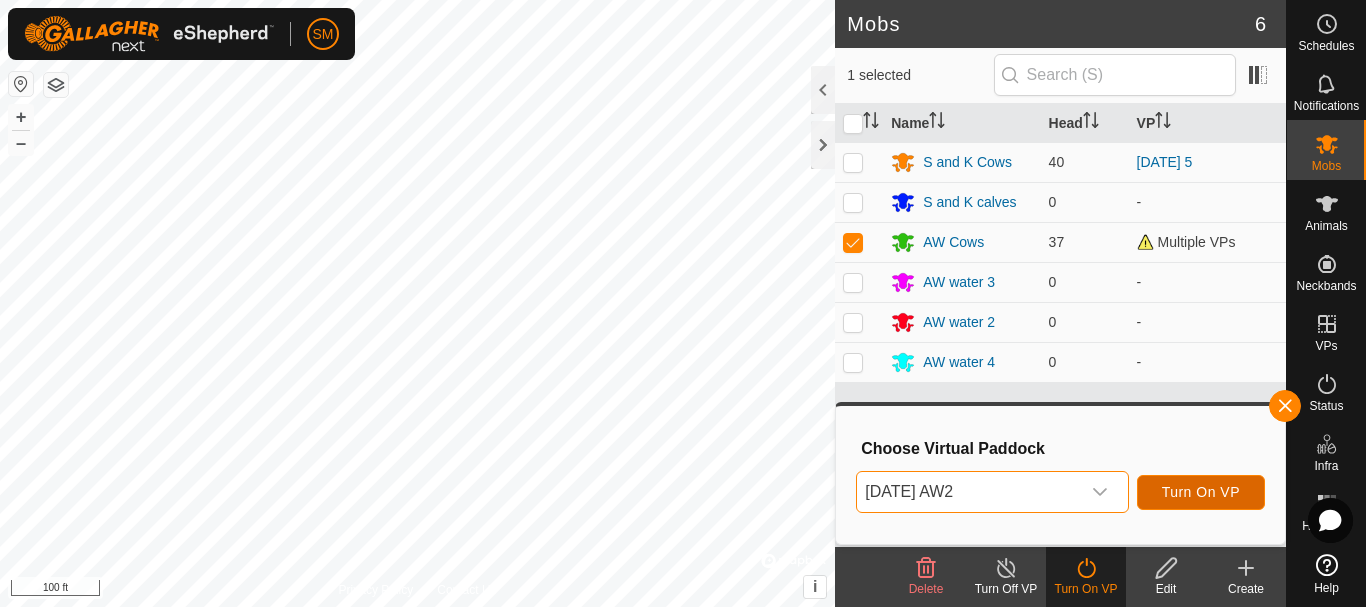 click on "Turn On VP" at bounding box center (1201, 492) 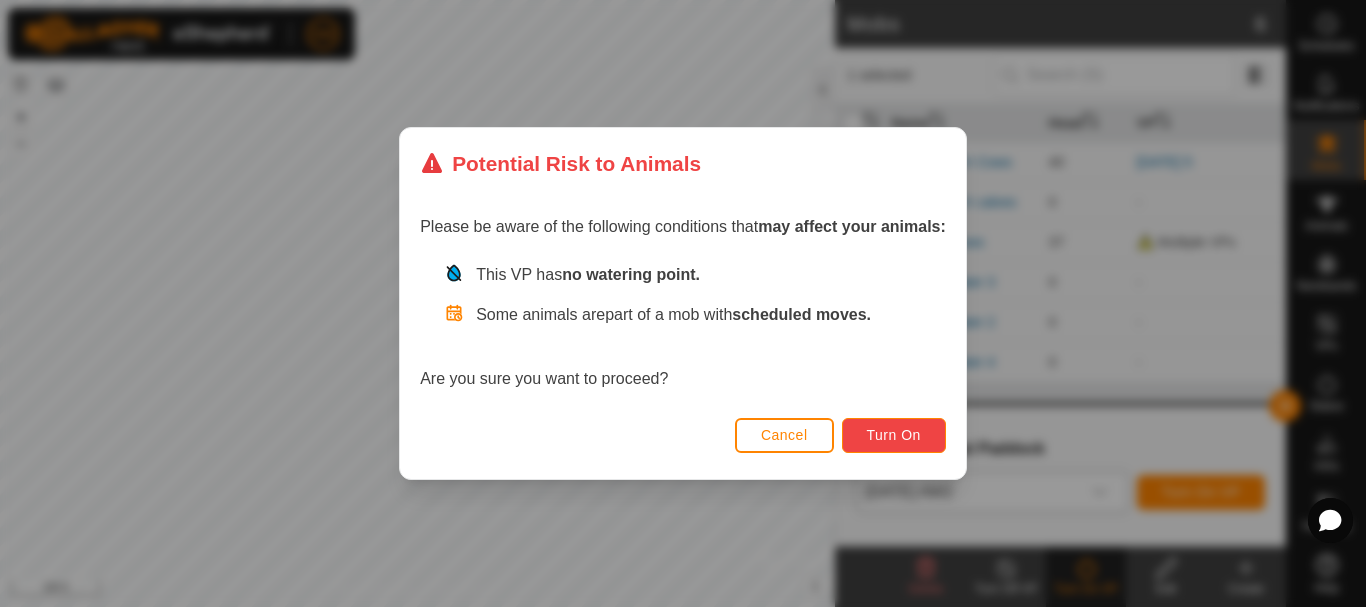 click on "Turn On" at bounding box center [894, 435] 